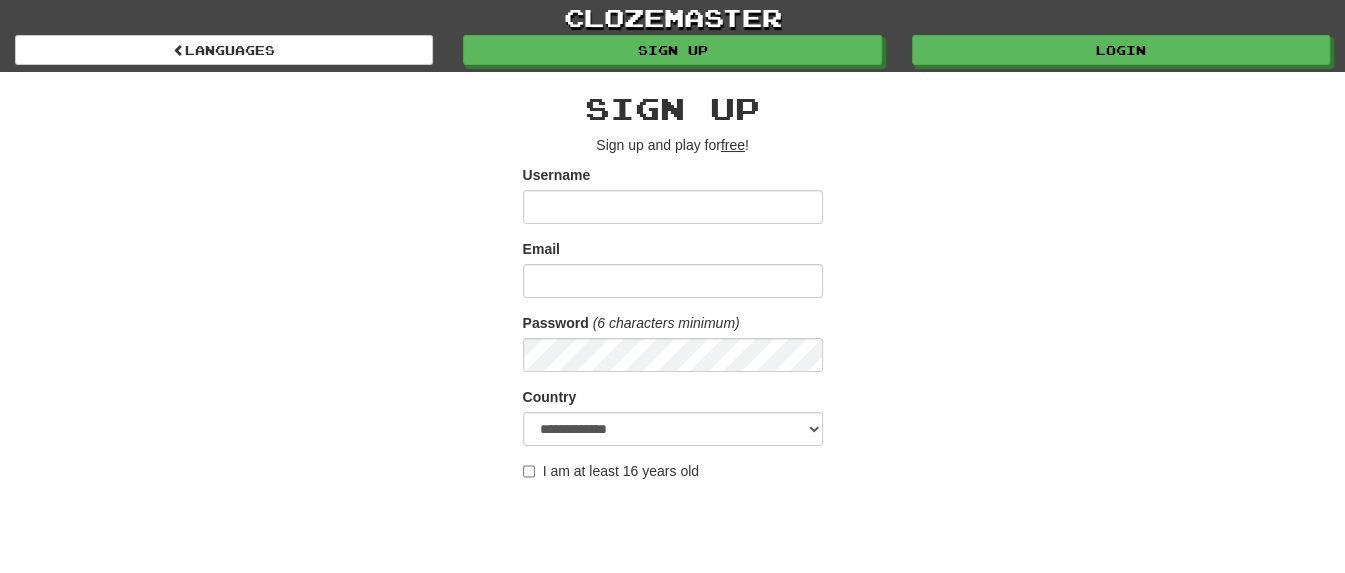 scroll, scrollTop: 250, scrollLeft: 0, axis: vertical 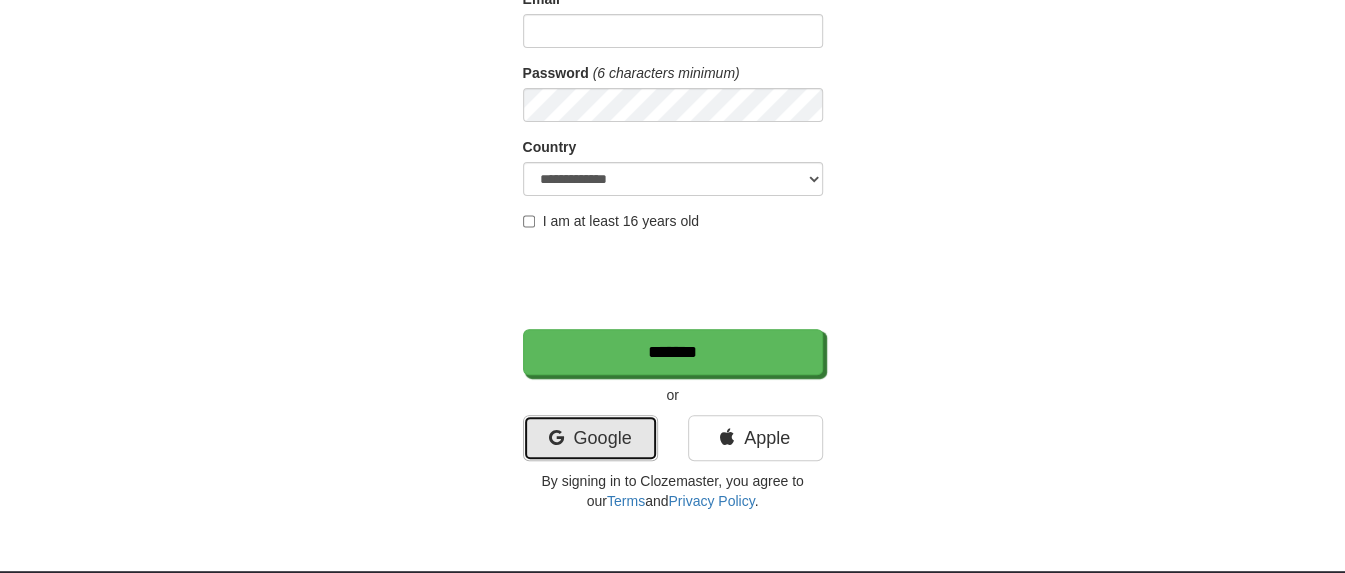 click on "Google" at bounding box center [590, 438] 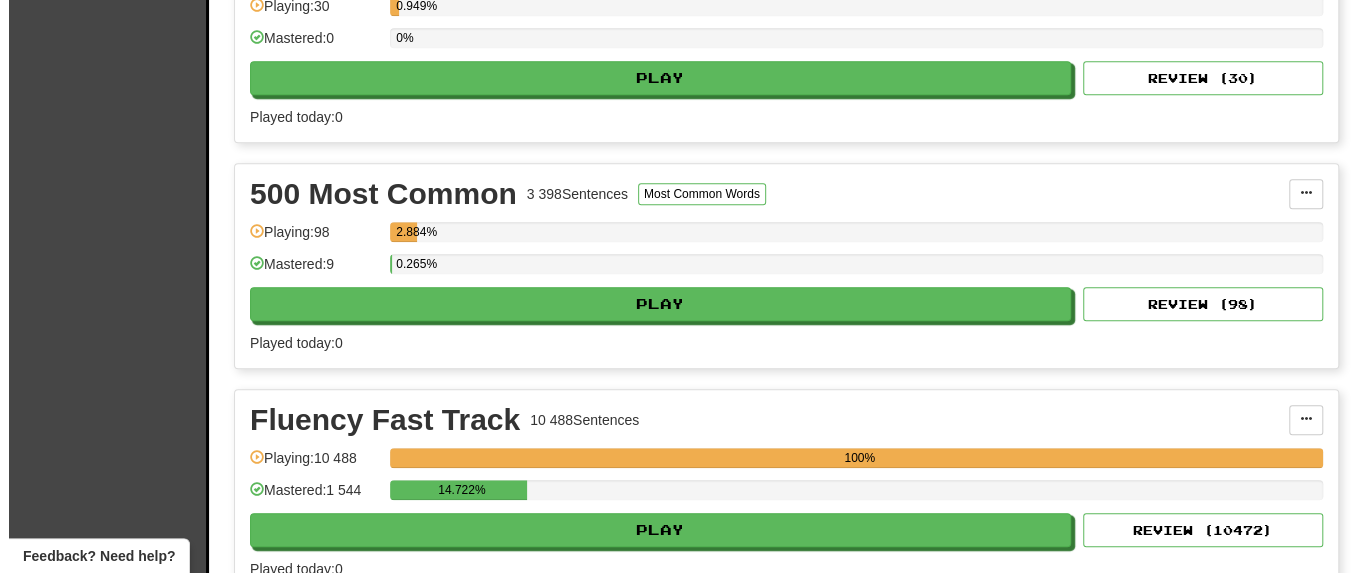 scroll, scrollTop: 1000, scrollLeft: 0, axis: vertical 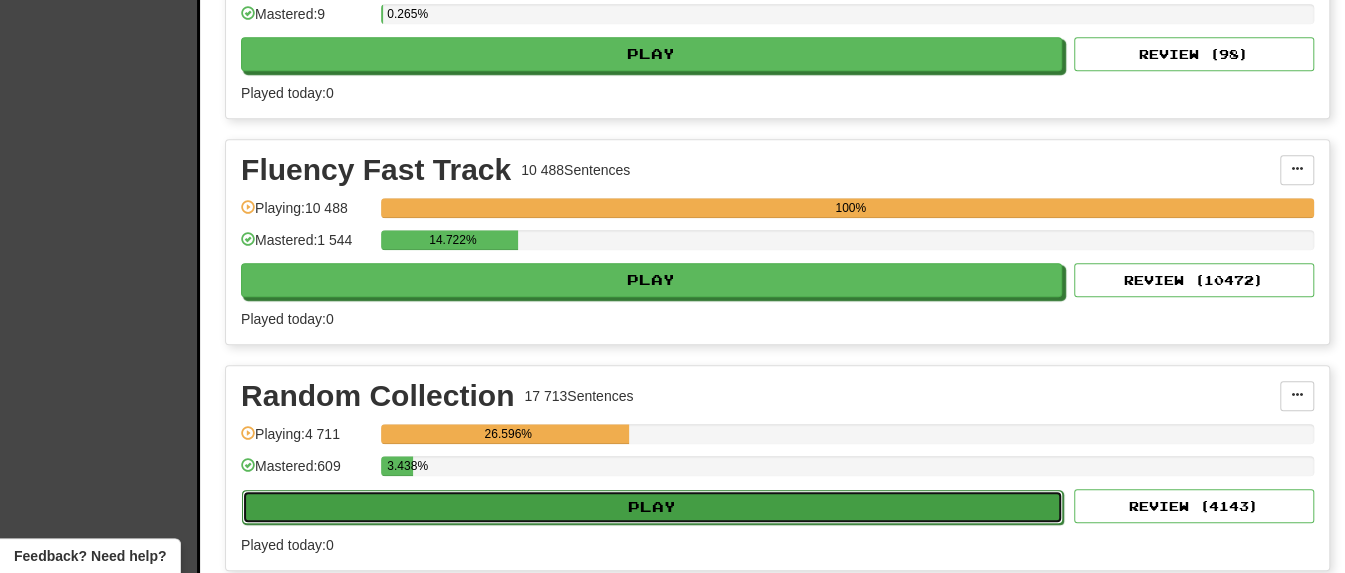 click on "Play" at bounding box center [652, 507] 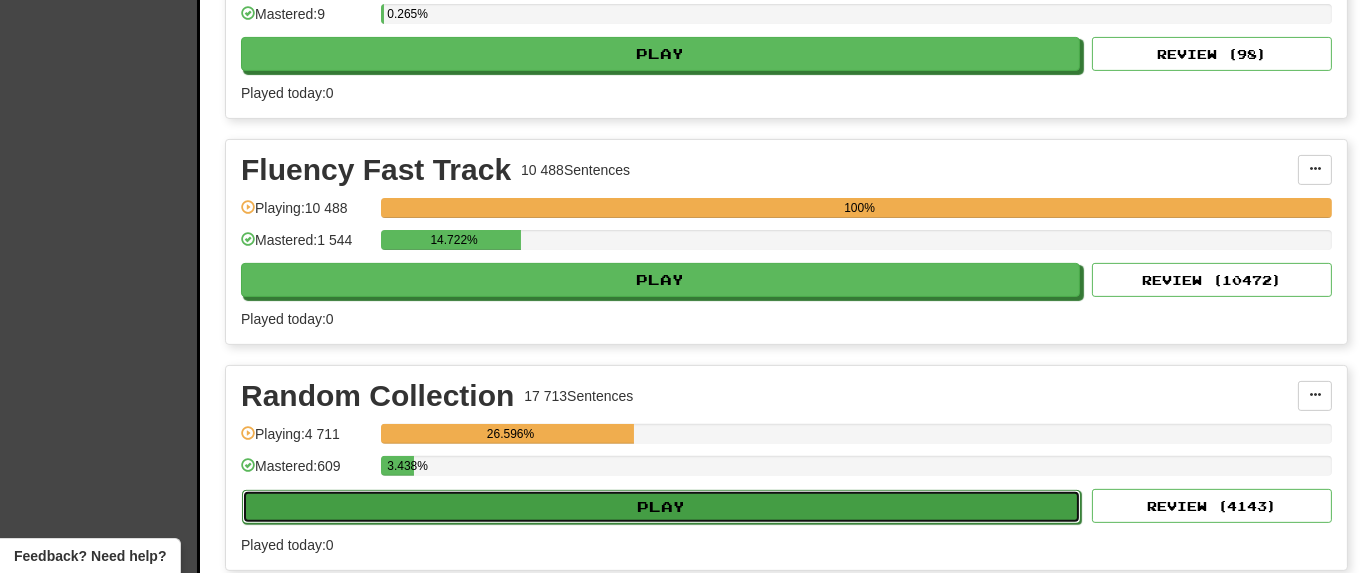 select on "**" 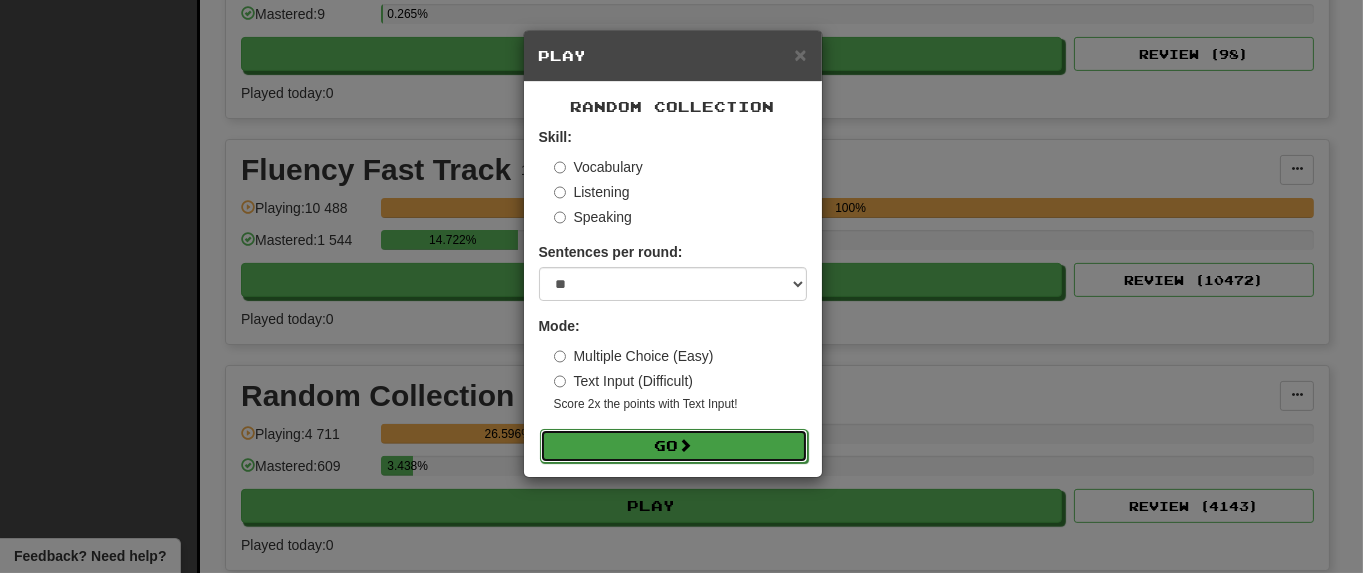 click at bounding box center (686, 445) 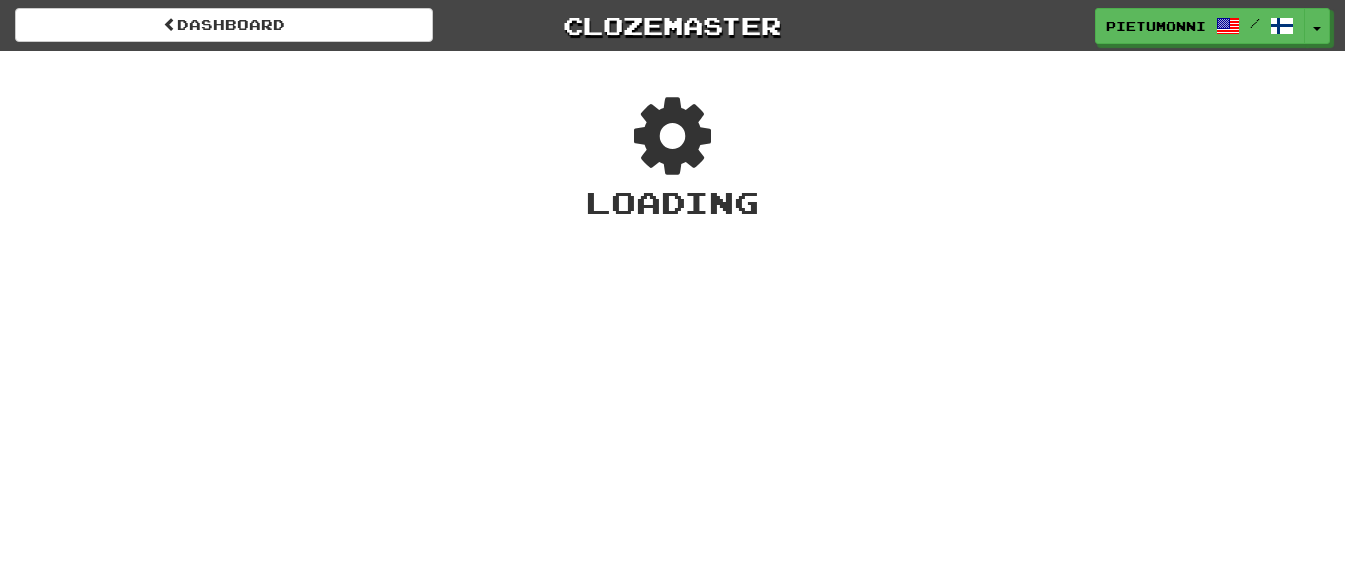 scroll, scrollTop: 0, scrollLeft: 0, axis: both 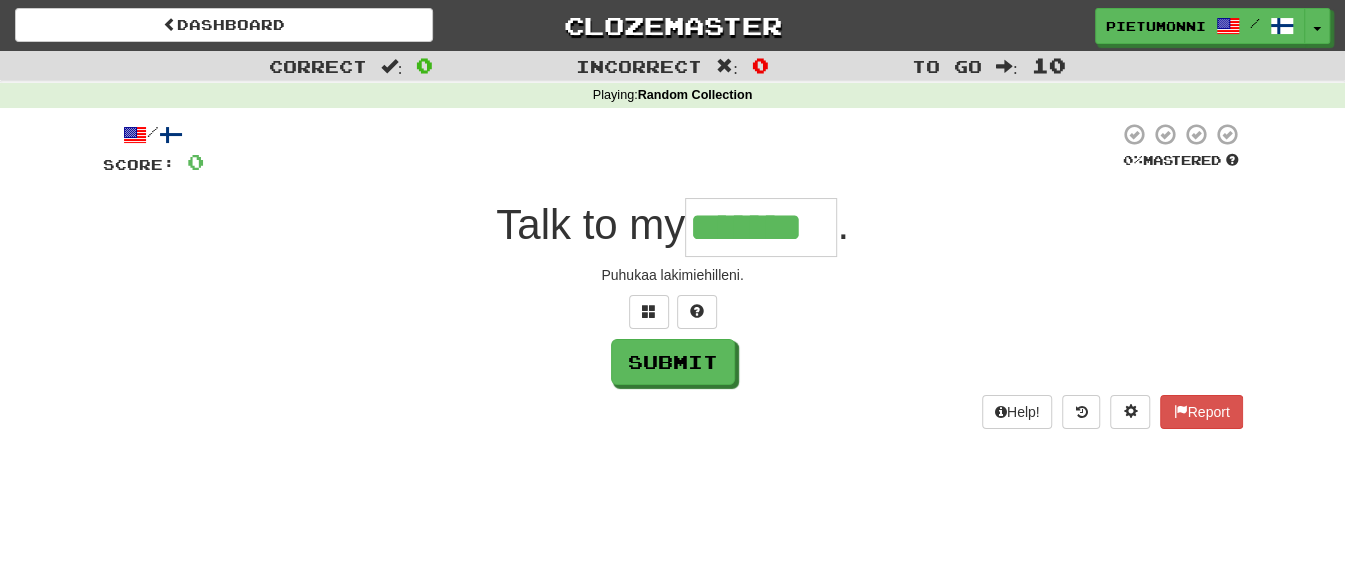 type on "*******" 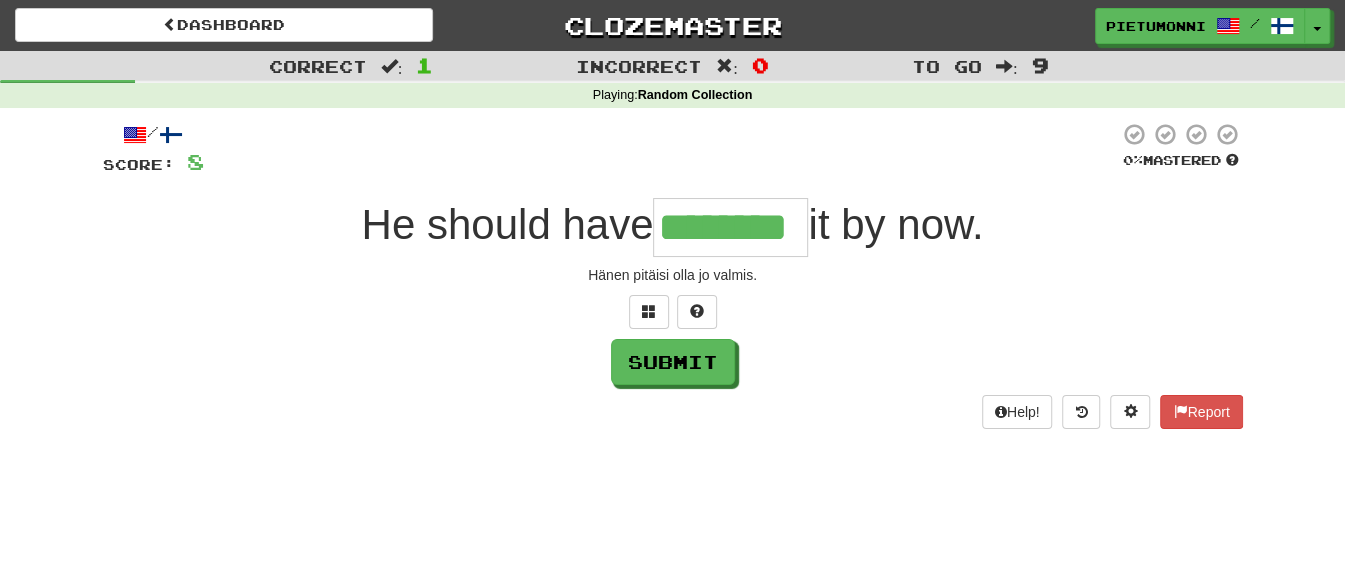 type on "********" 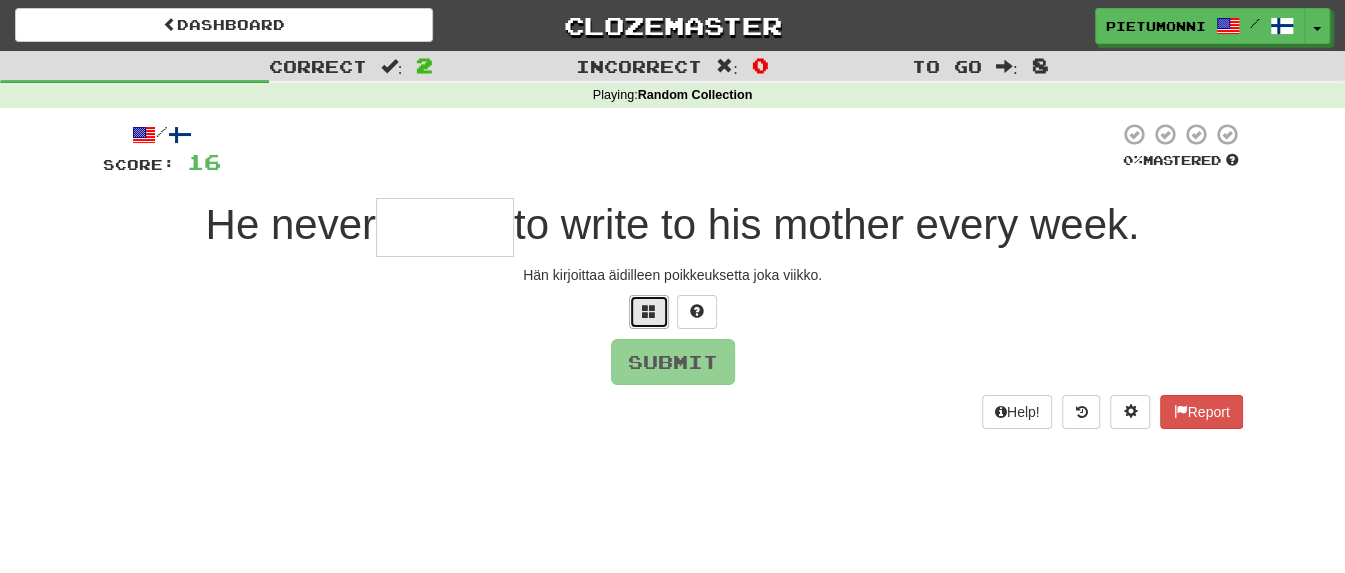 click at bounding box center [649, 311] 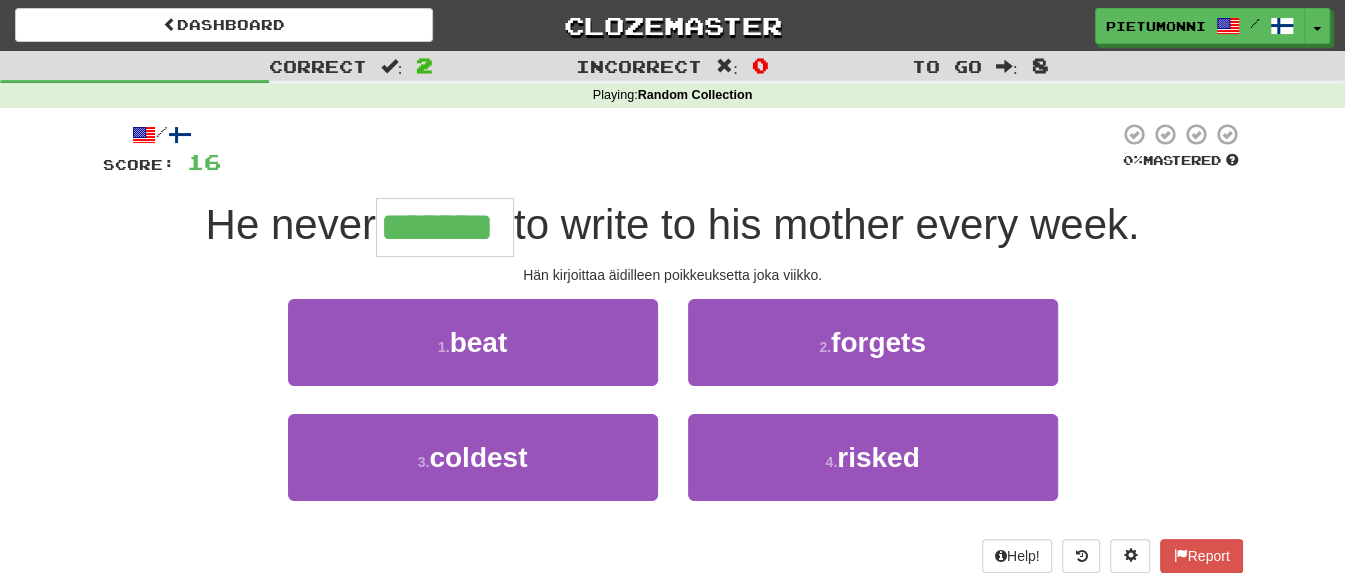 type on "*******" 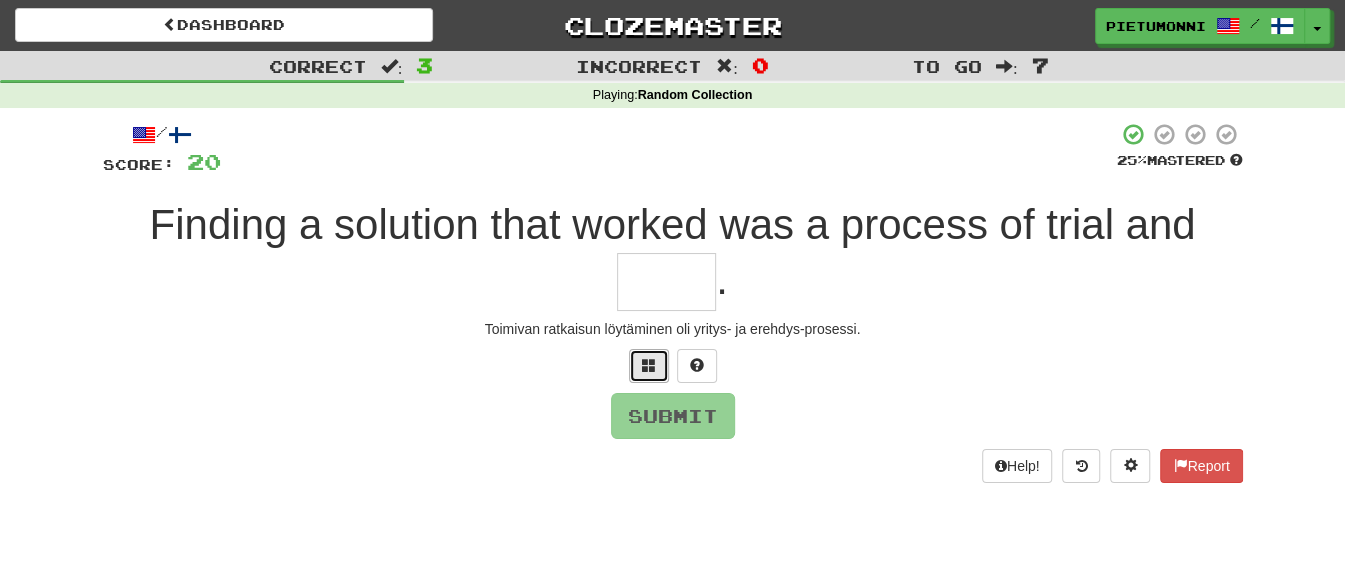 click at bounding box center [649, 365] 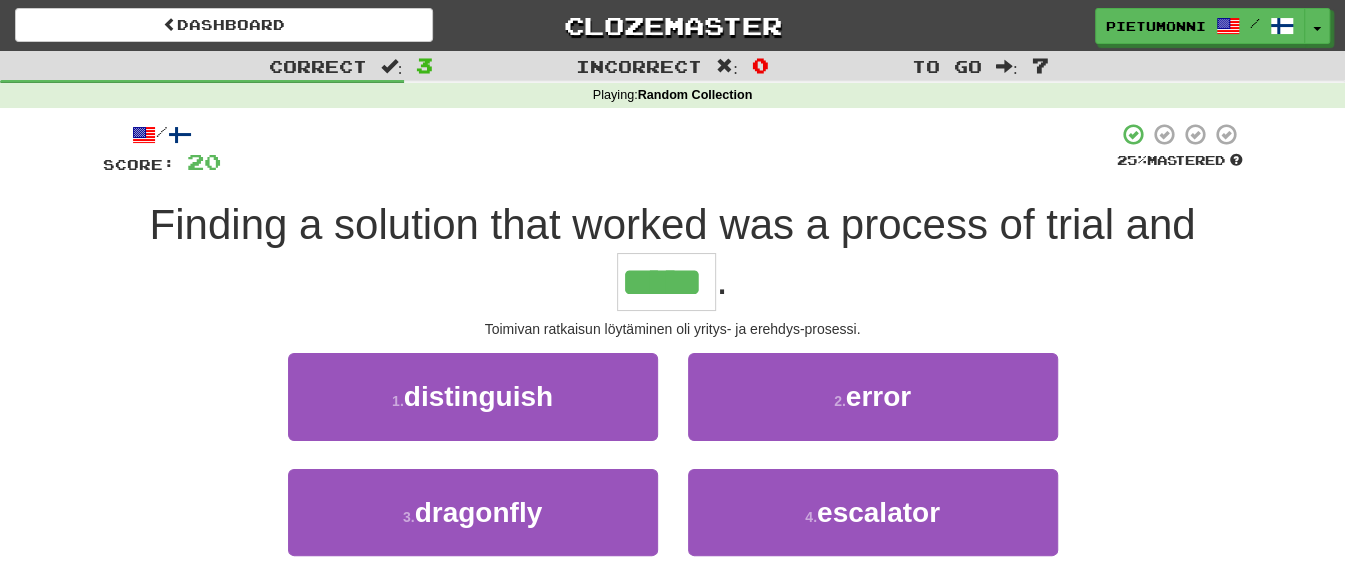type on "*****" 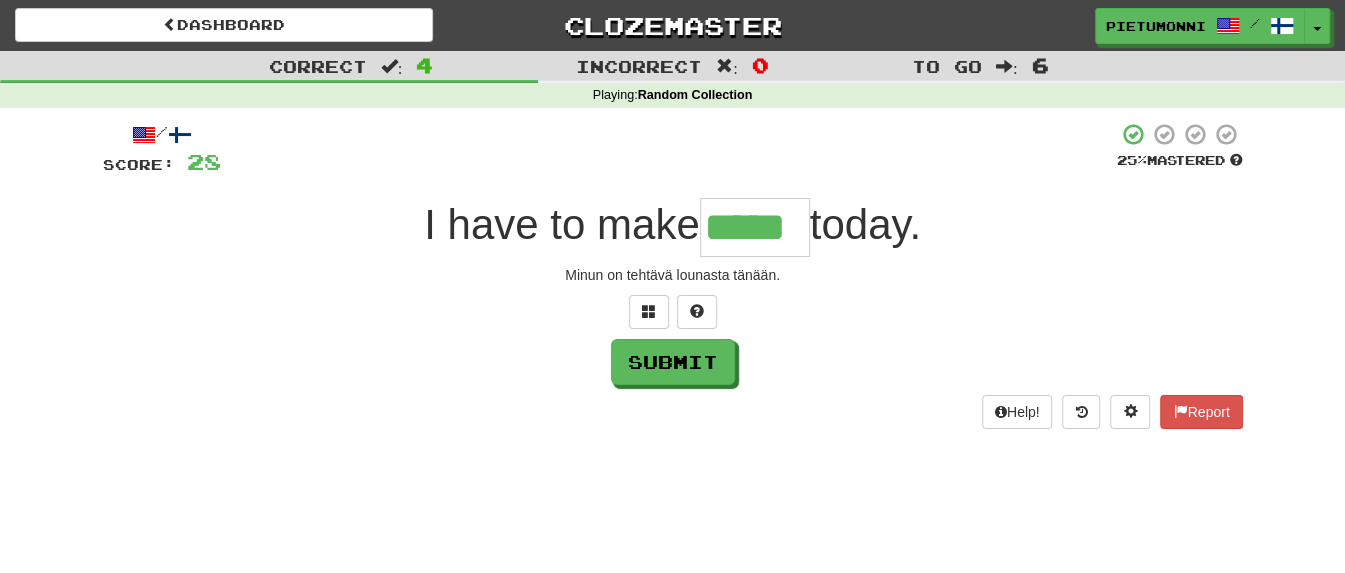 type on "*****" 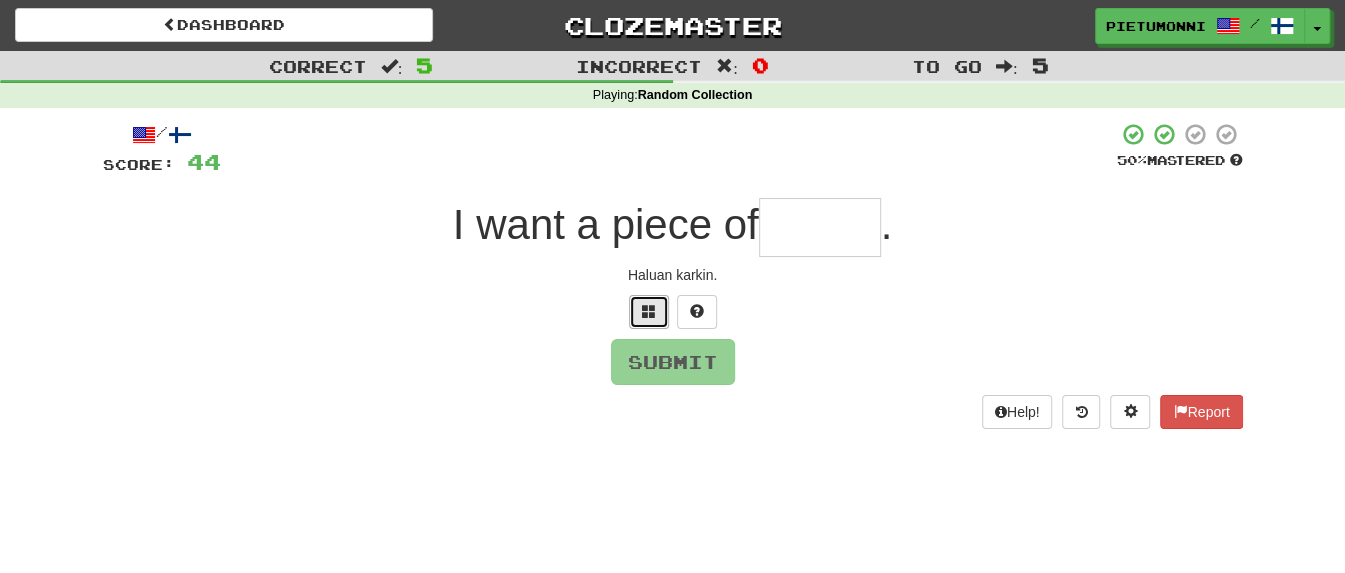 click at bounding box center [649, 312] 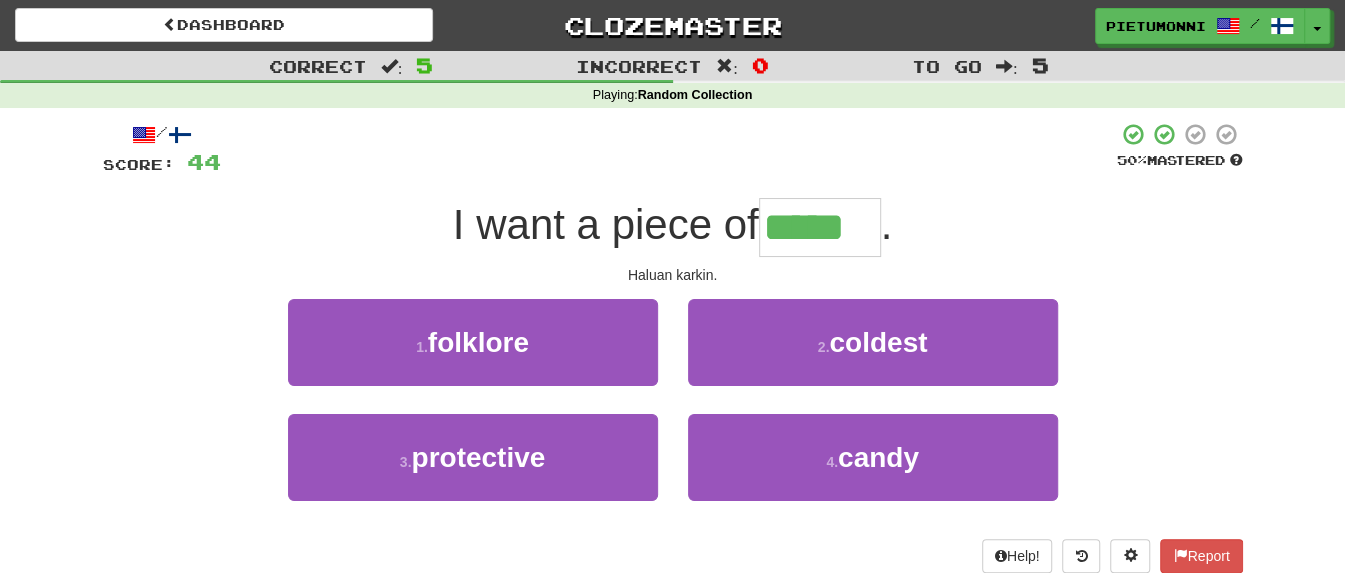type on "*****" 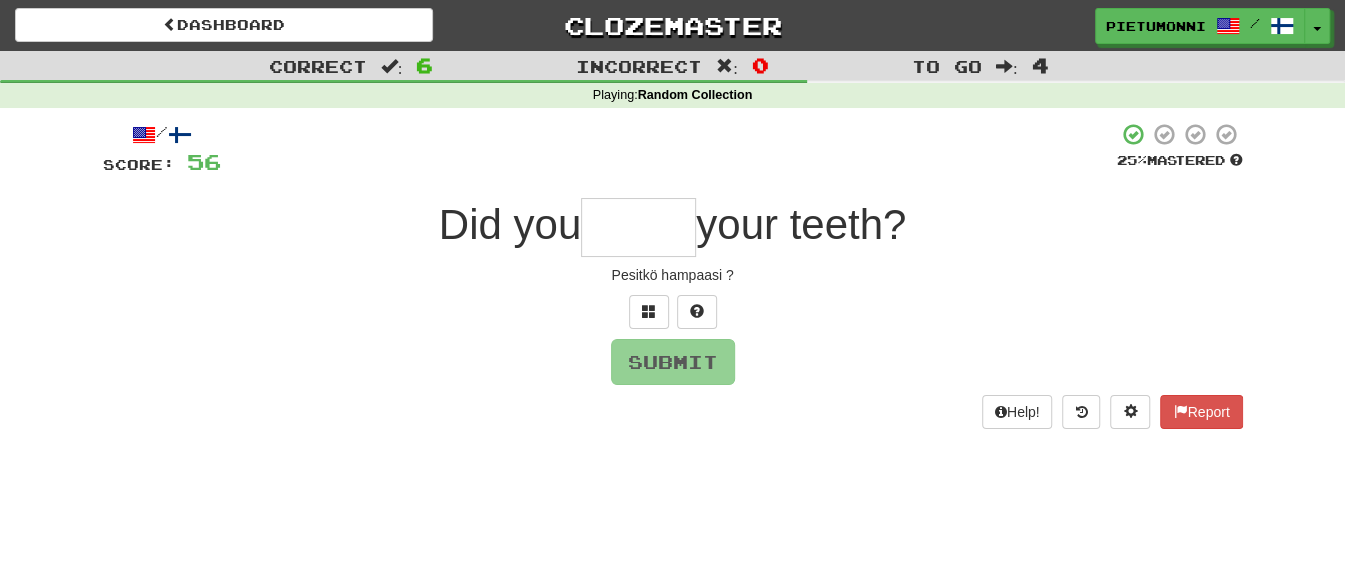 type on "*" 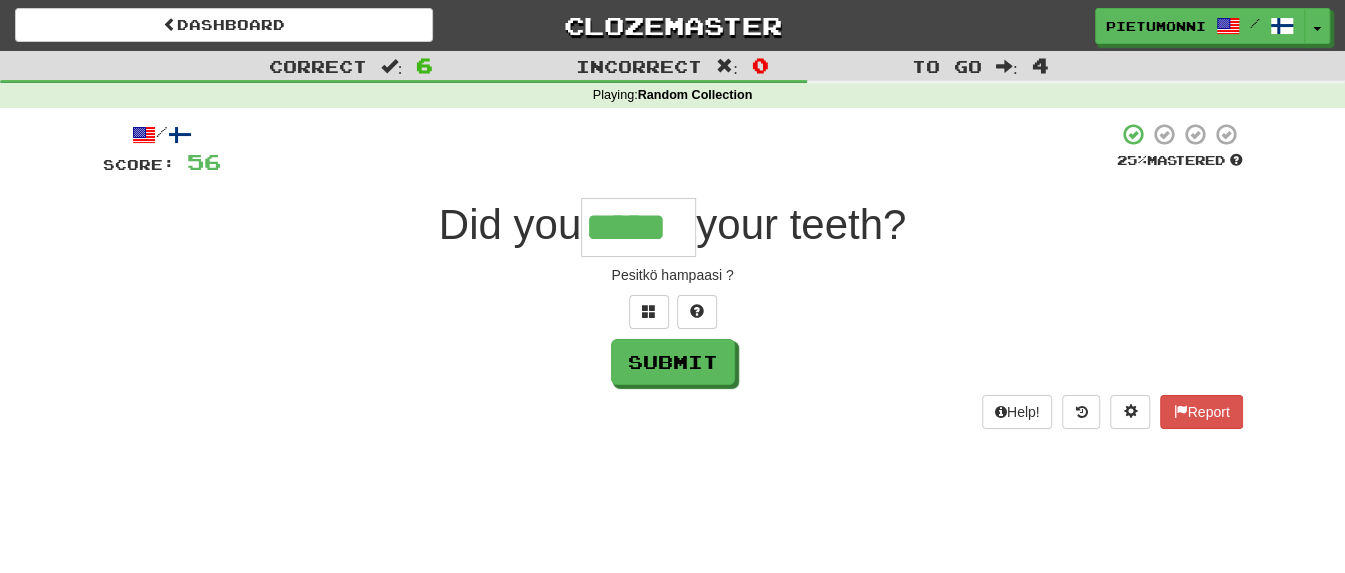 type on "*****" 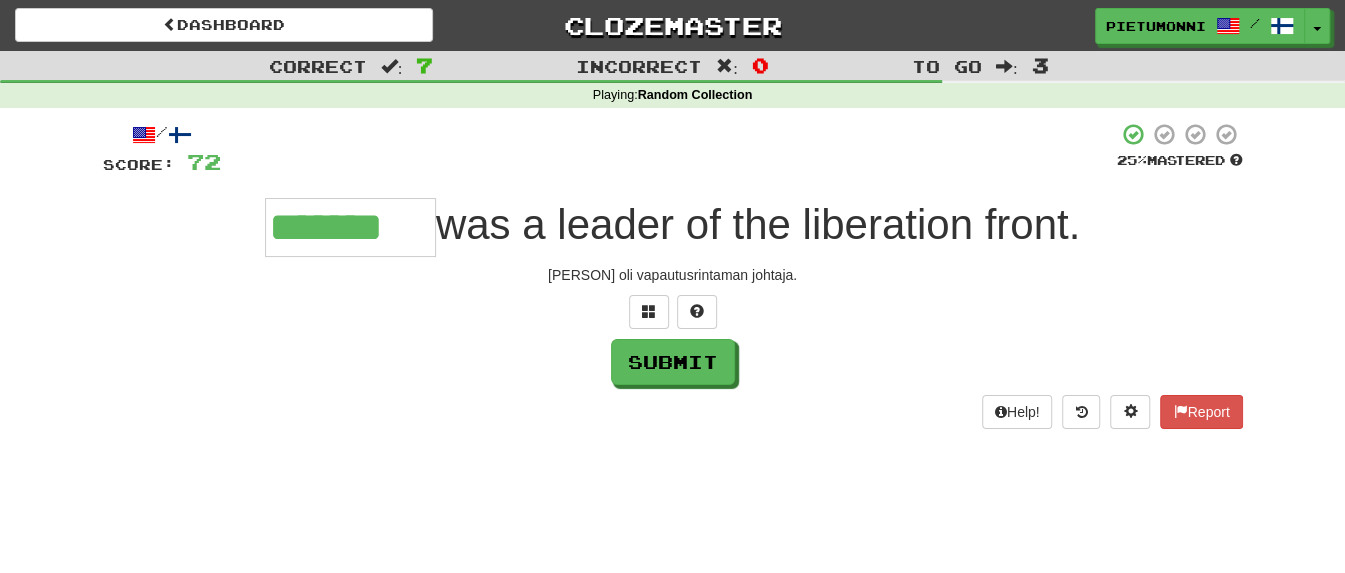 type on "*******" 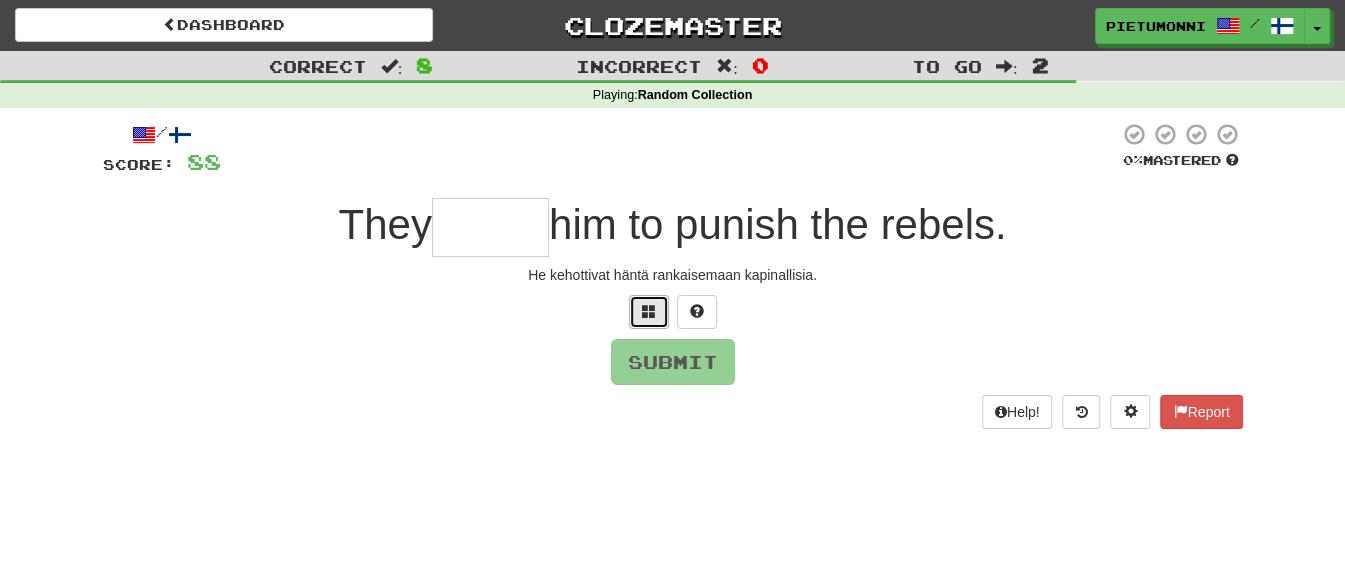 click at bounding box center [649, 311] 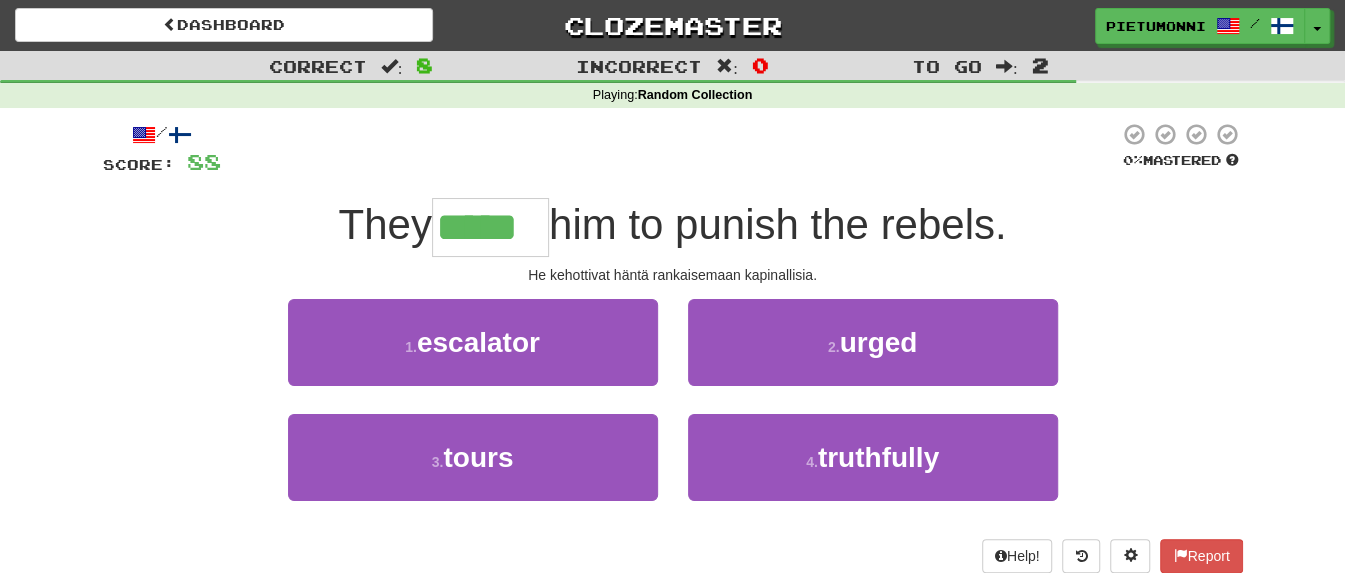 type on "*****" 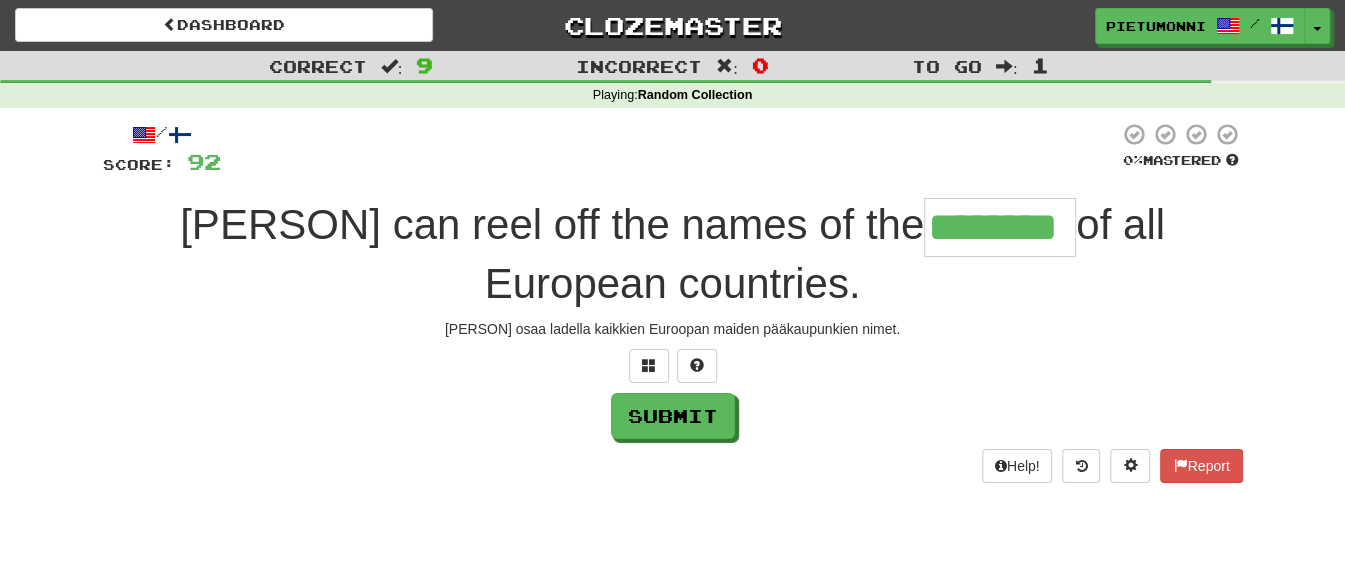 type on "********" 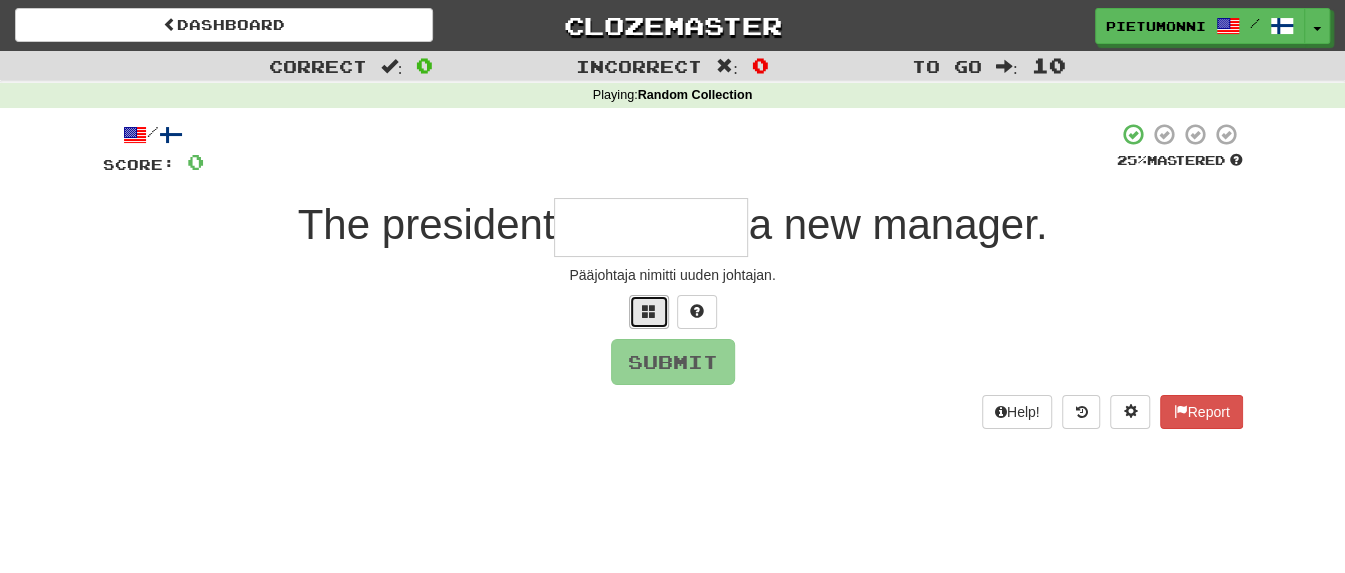 click at bounding box center (649, 311) 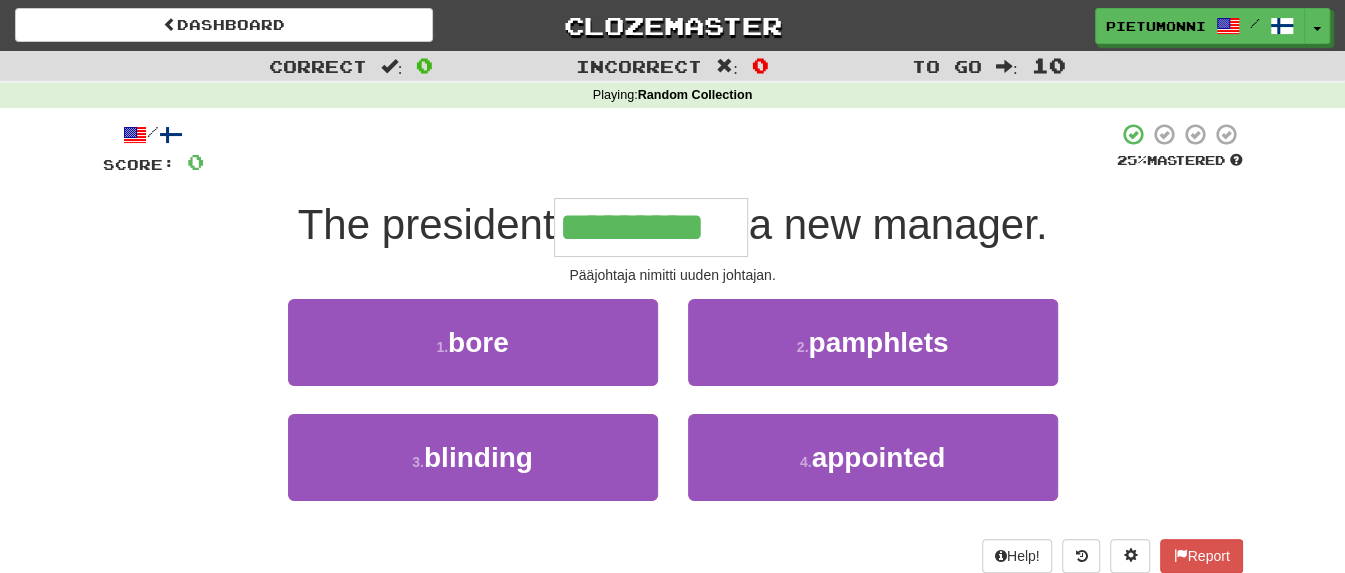 type on "*********" 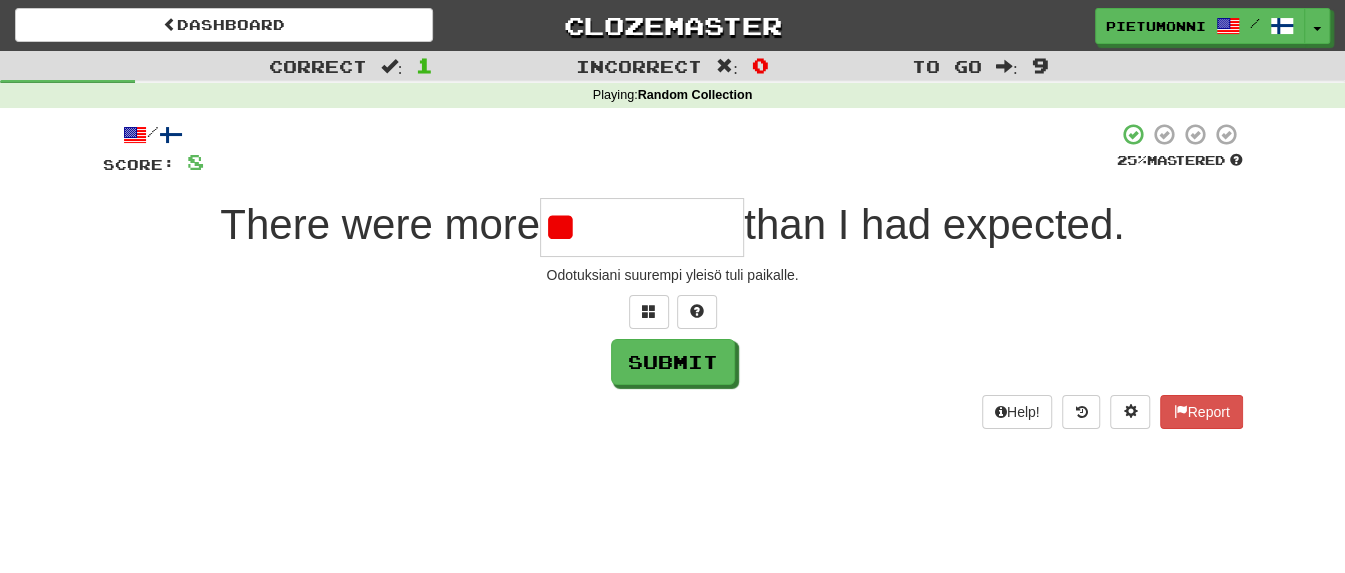 type on "*" 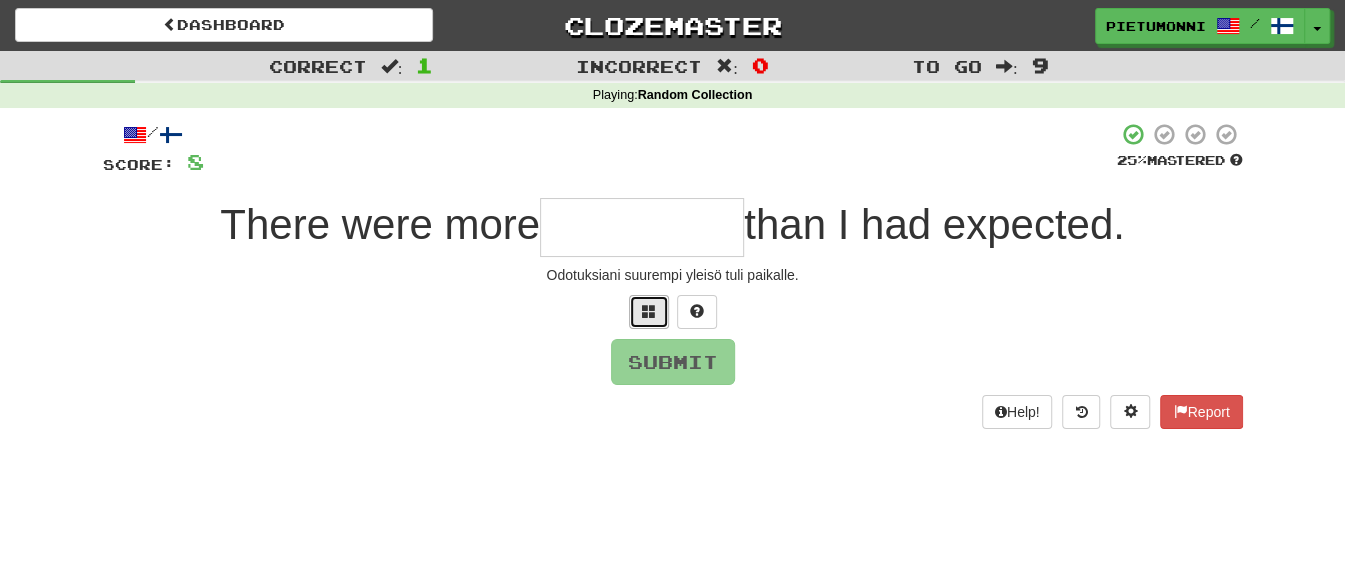 click at bounding box center [649, 311] 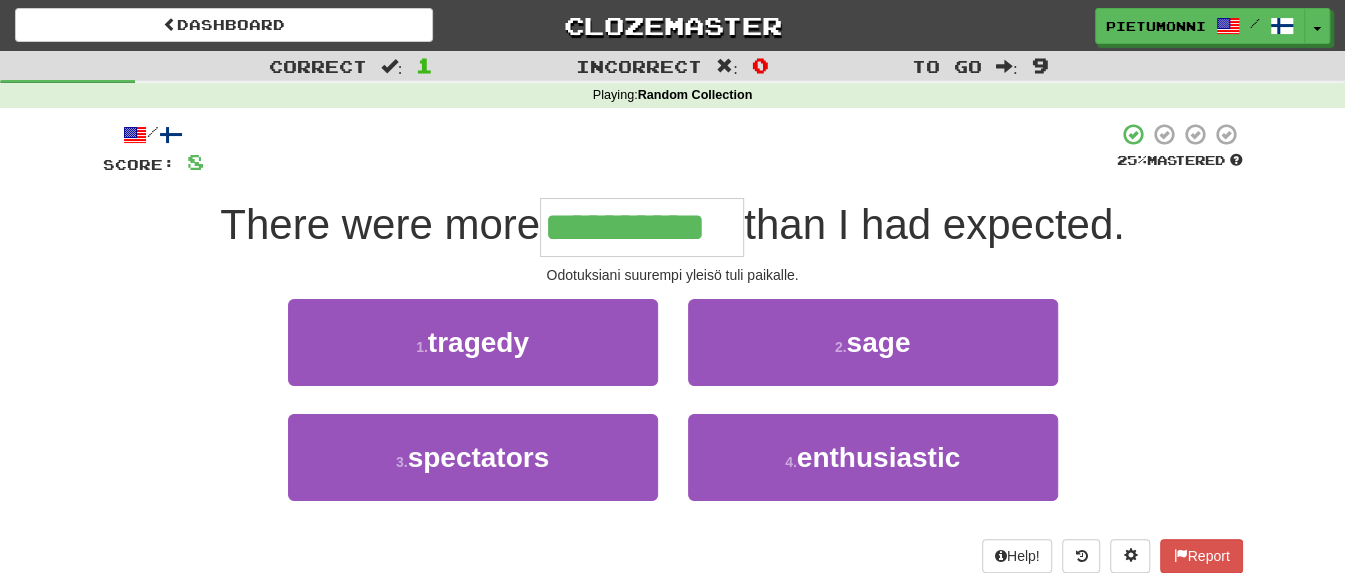 type on "**********" 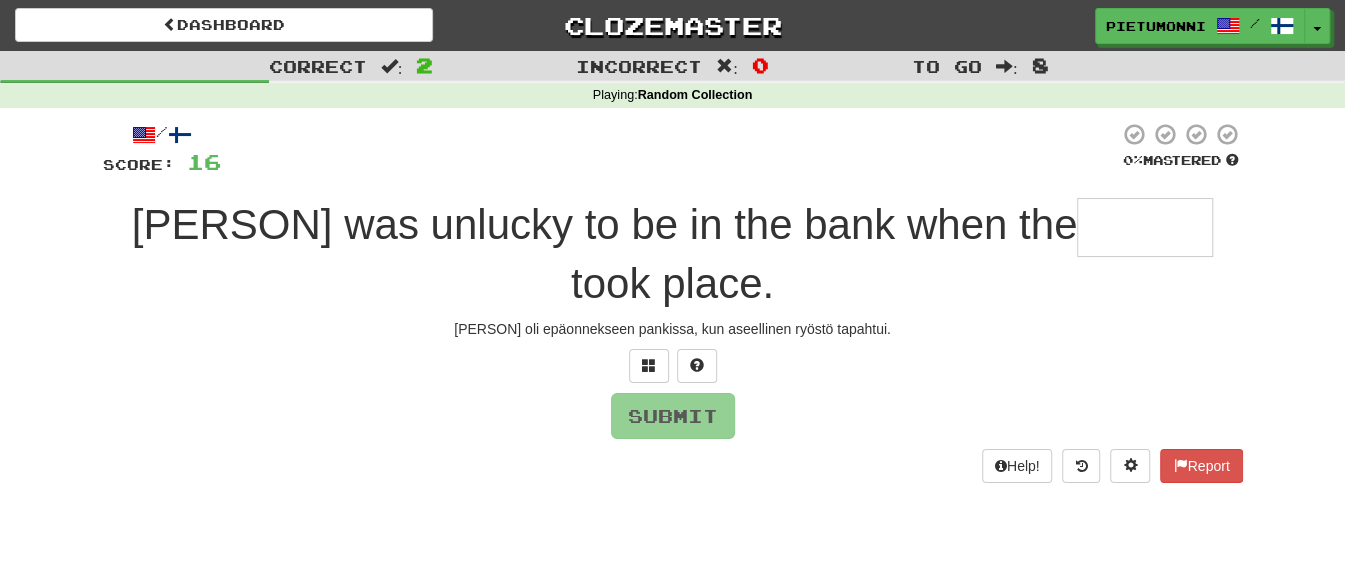 type on "*" 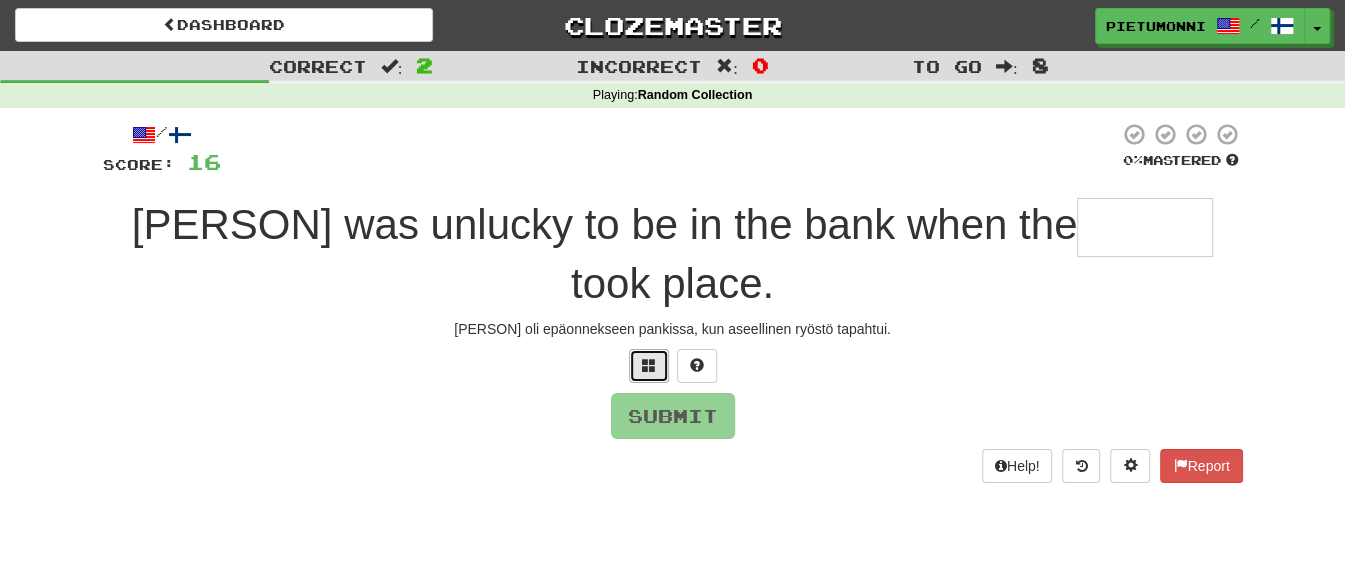 click at bounding box center [649, 366] 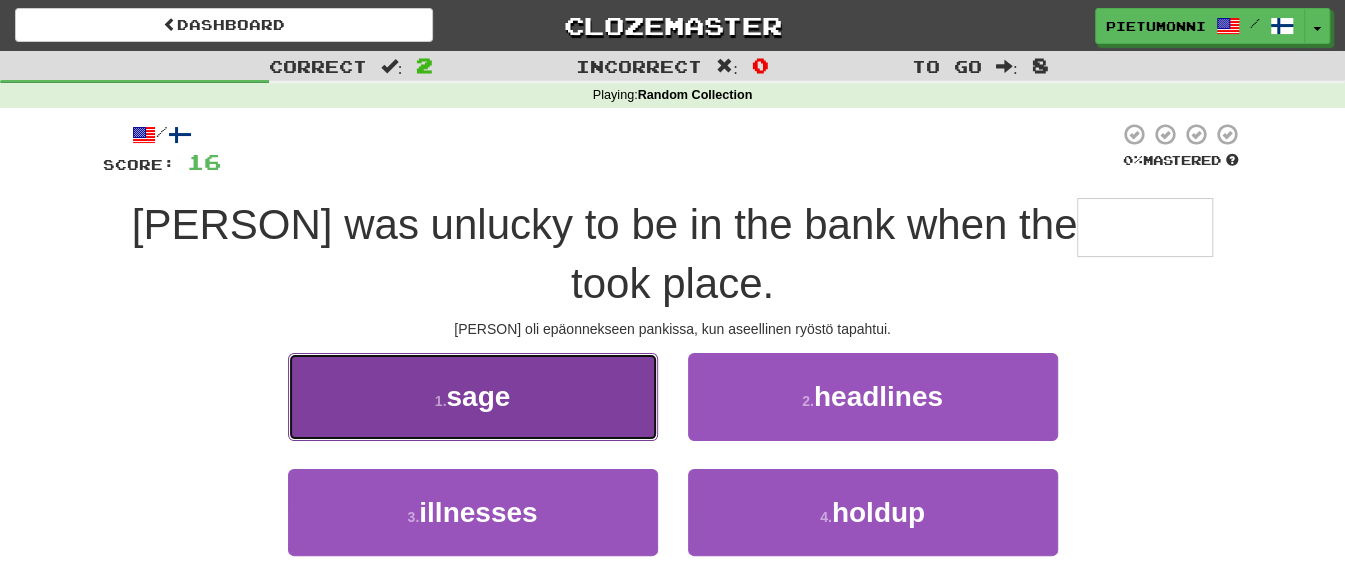 click on "1 . sage" at bounding box center [473, 396] 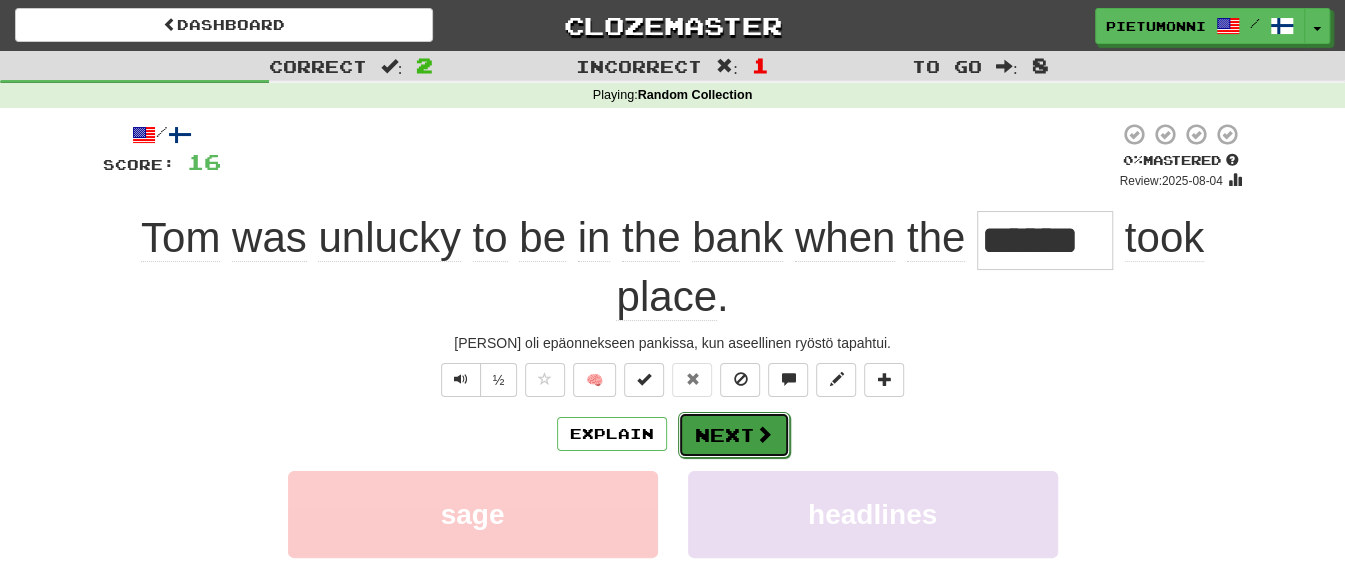 click on "Next" at bounding box center [734, 435] 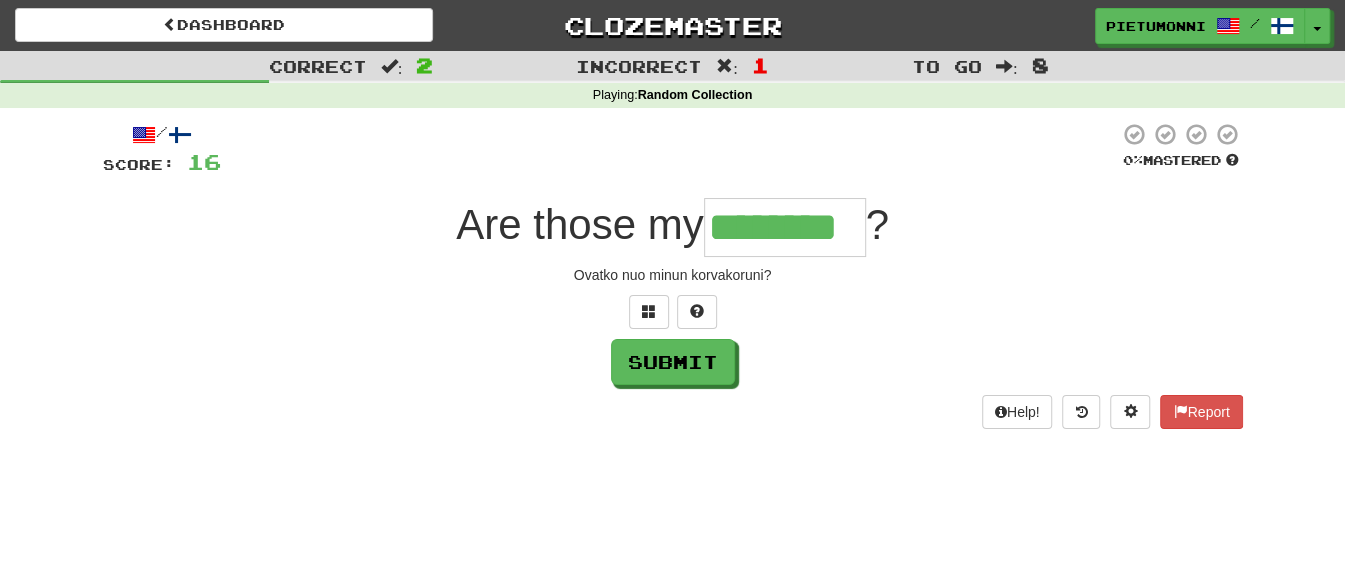 type on "********" 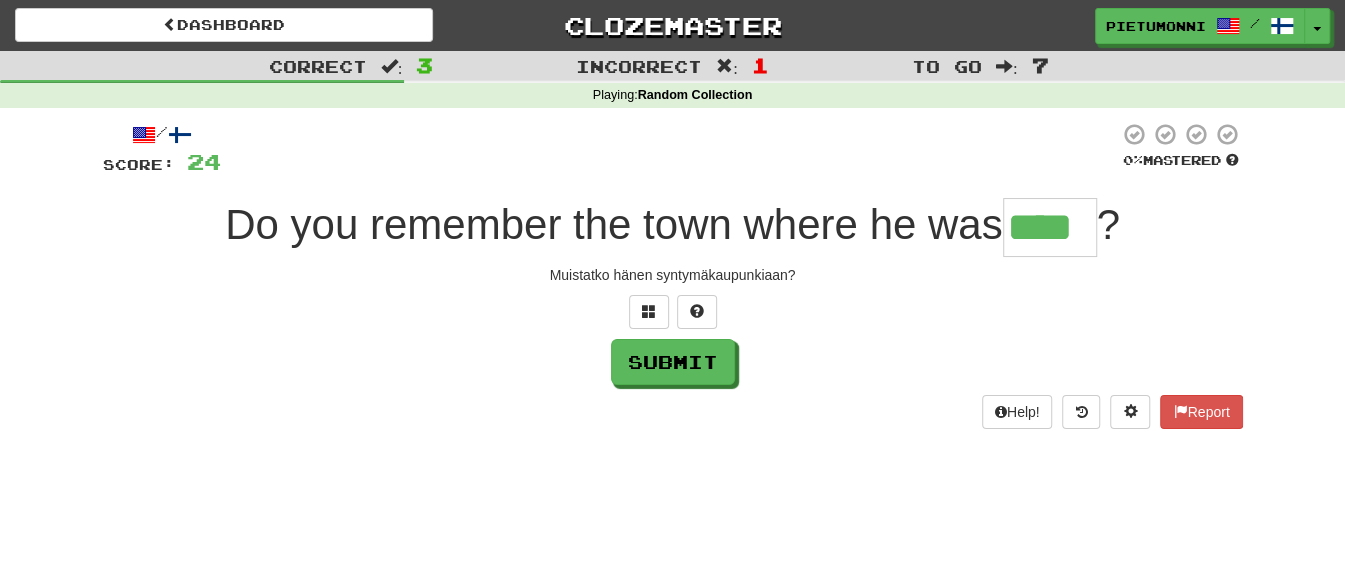 type on "****" 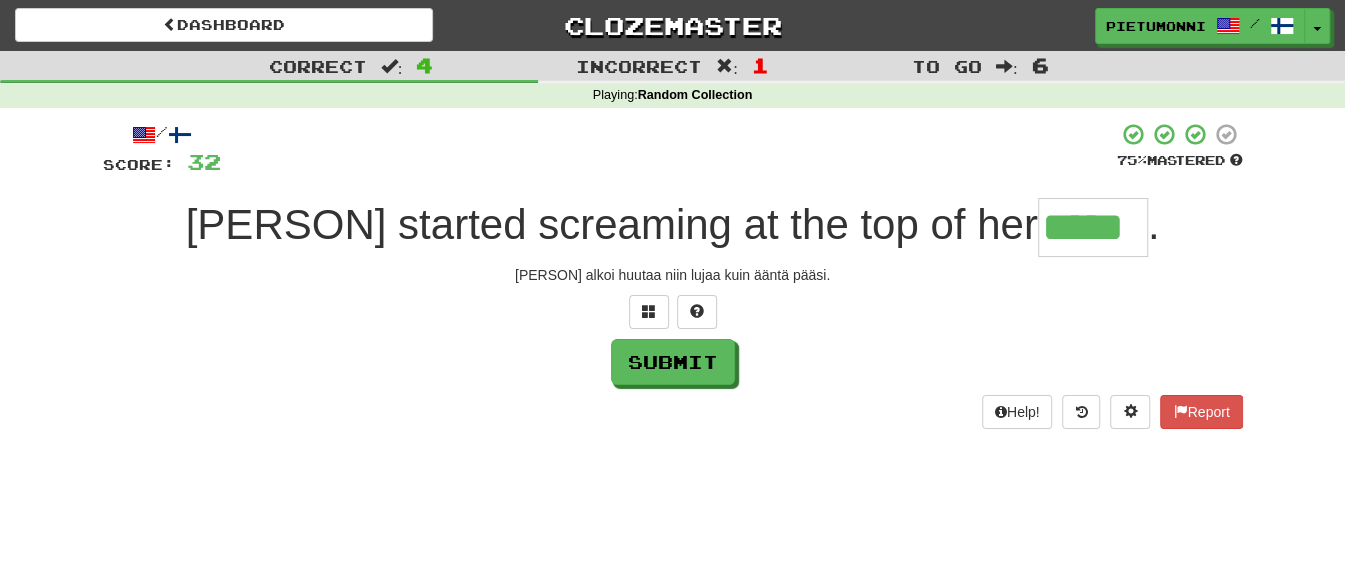 type on "*****" 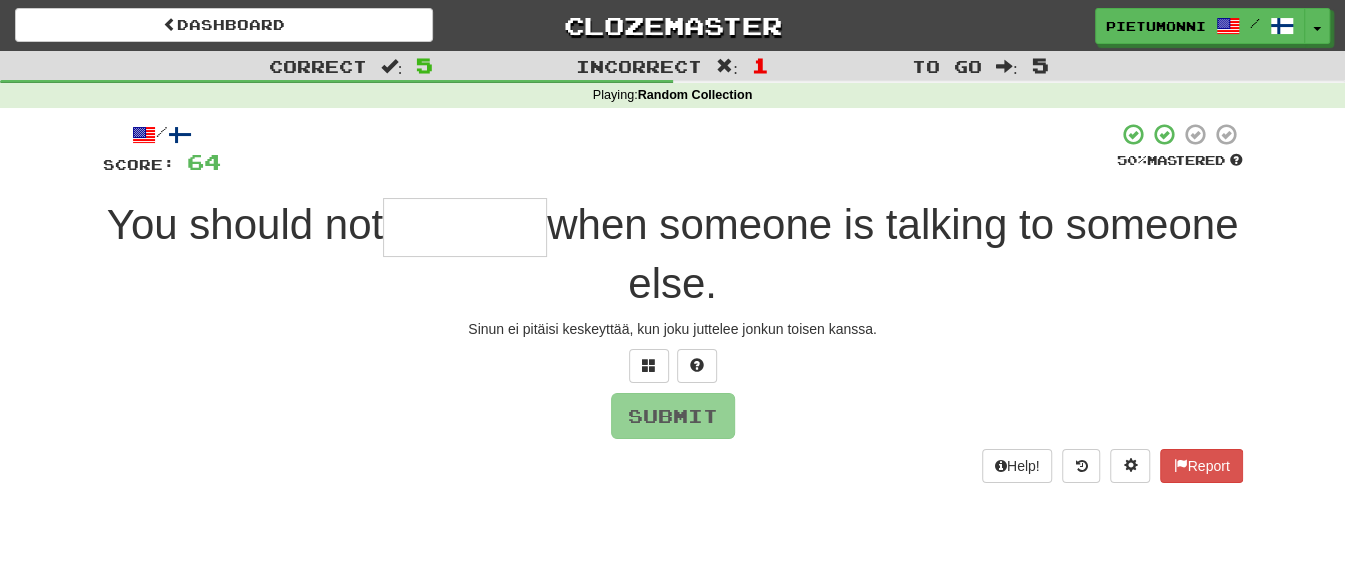 type on "*" 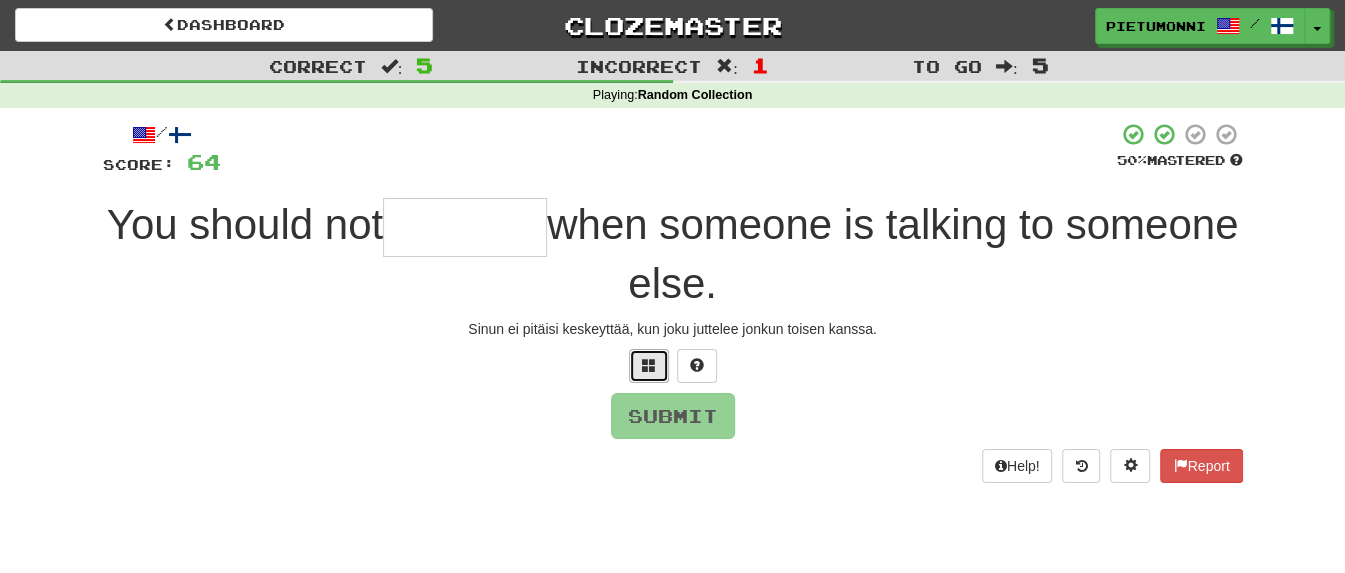click at bounding box center [649, 365] 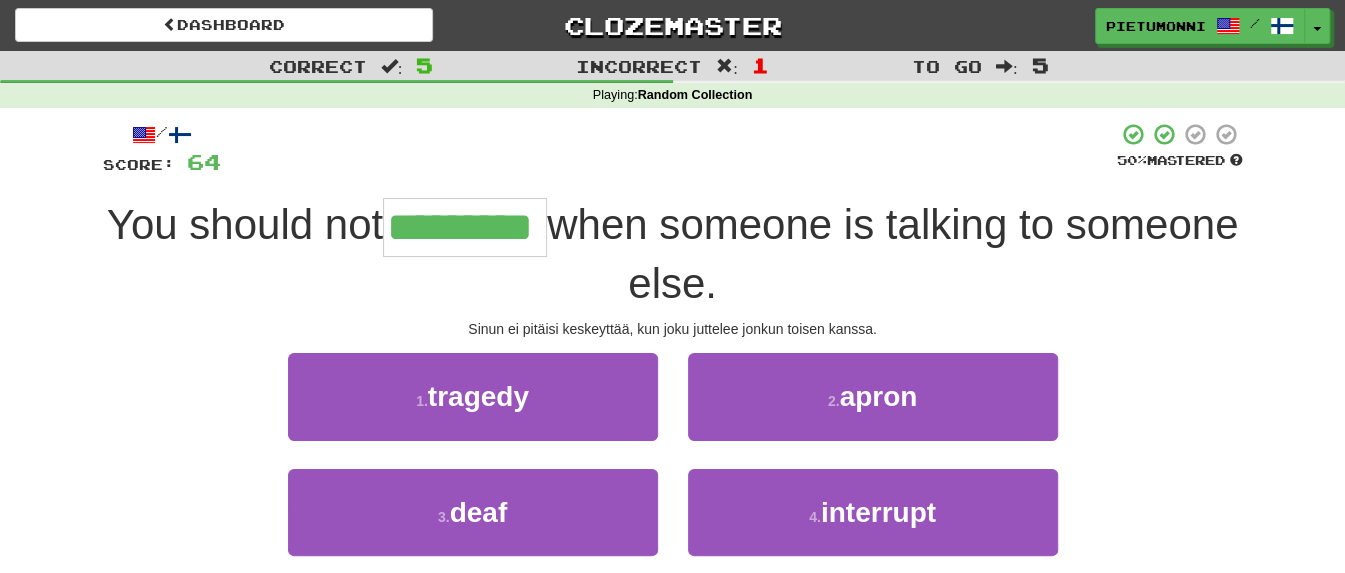type on "*********" 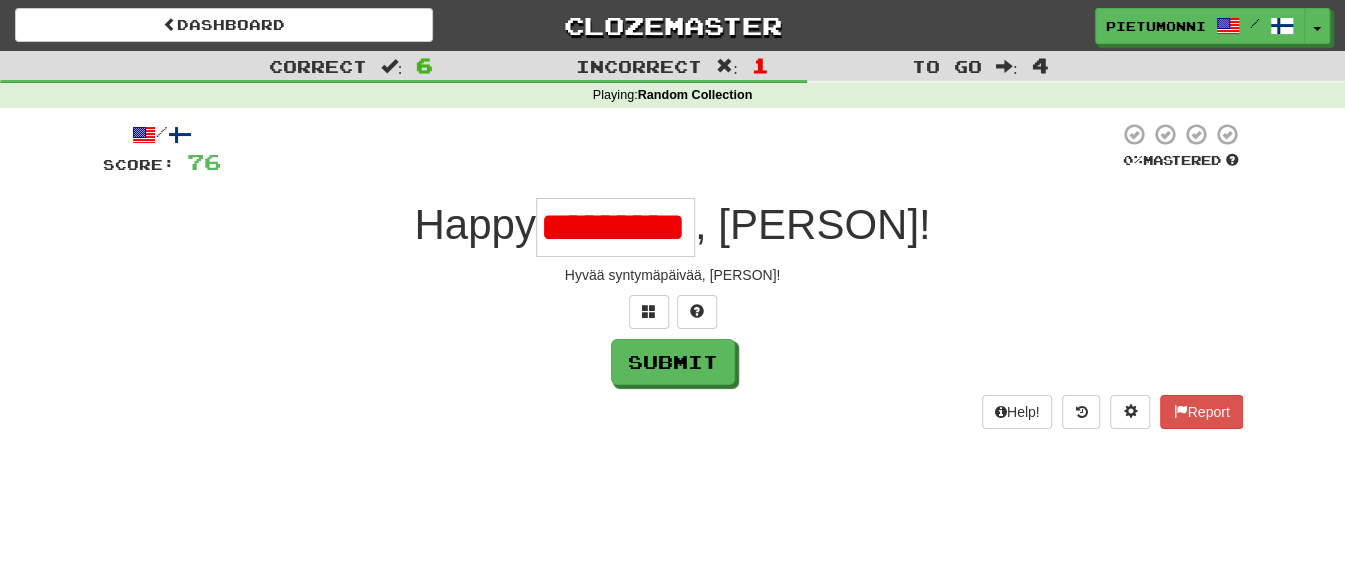 scroll, scrollTop: 0, scrollLeft: 20, axis: horizontal 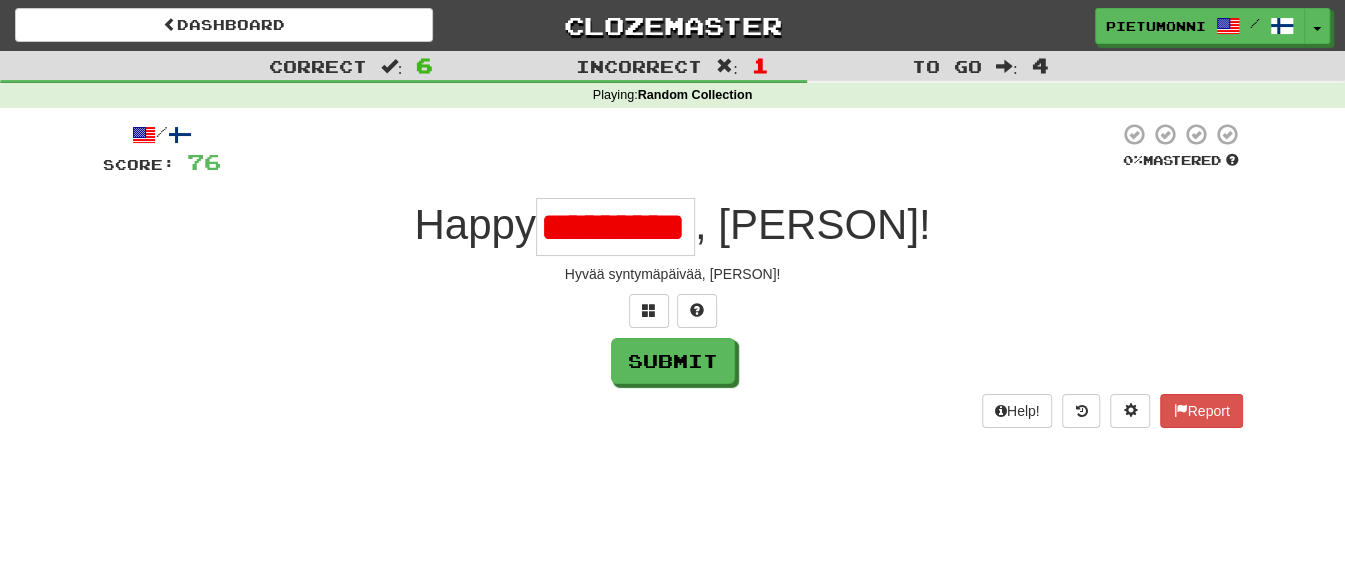click on "*********" at bounding box center (615, 227) 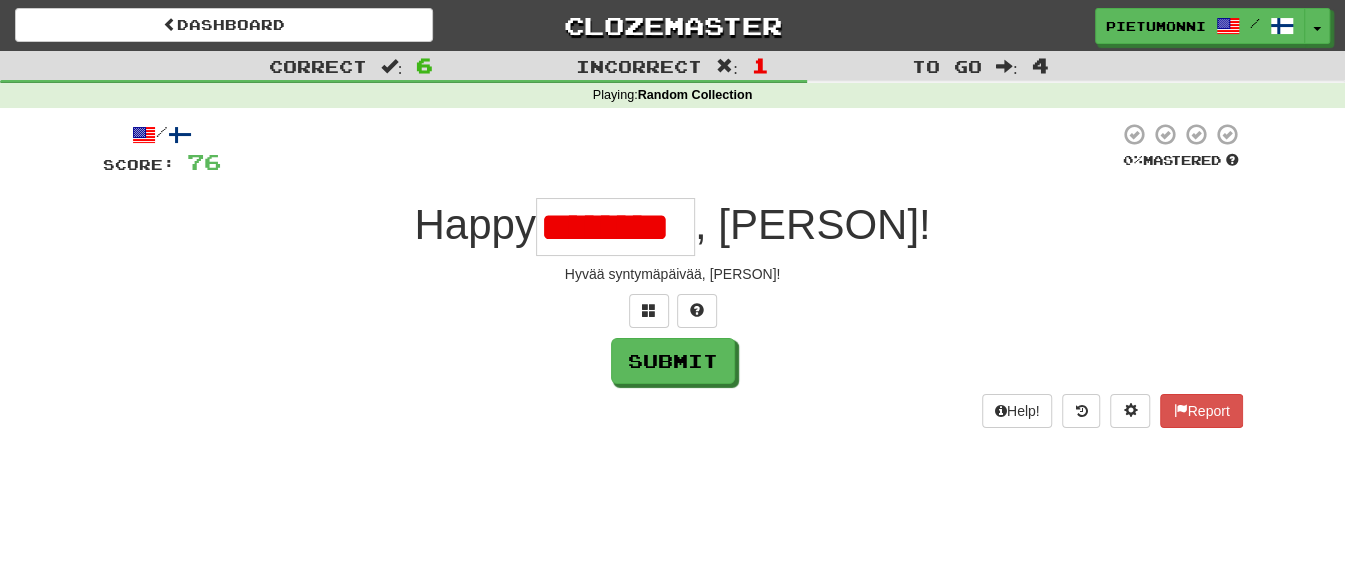 scroll, scrollTop: 0, scrollLeft: 0, axis: both 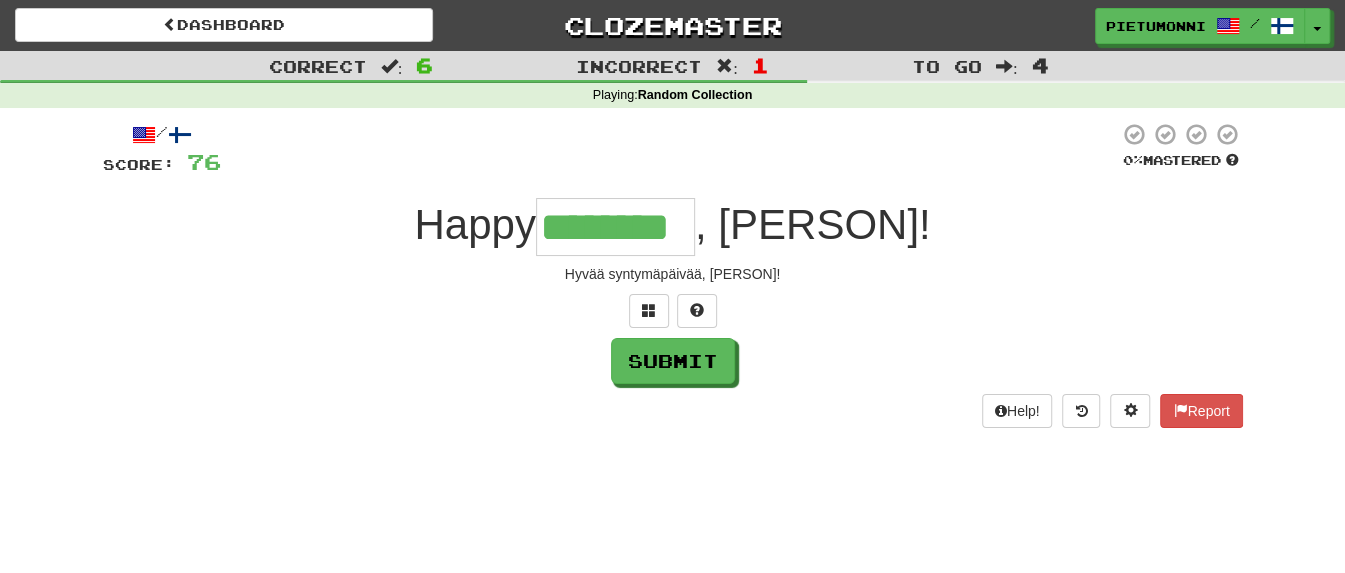 type on "********" 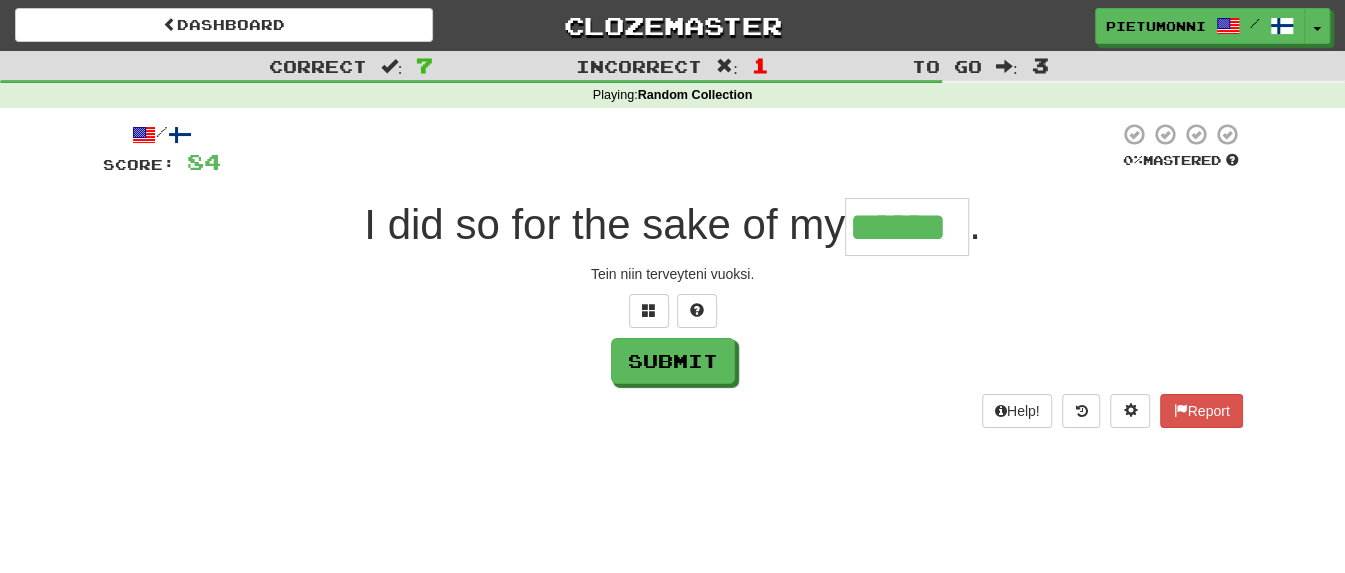 type on "******" 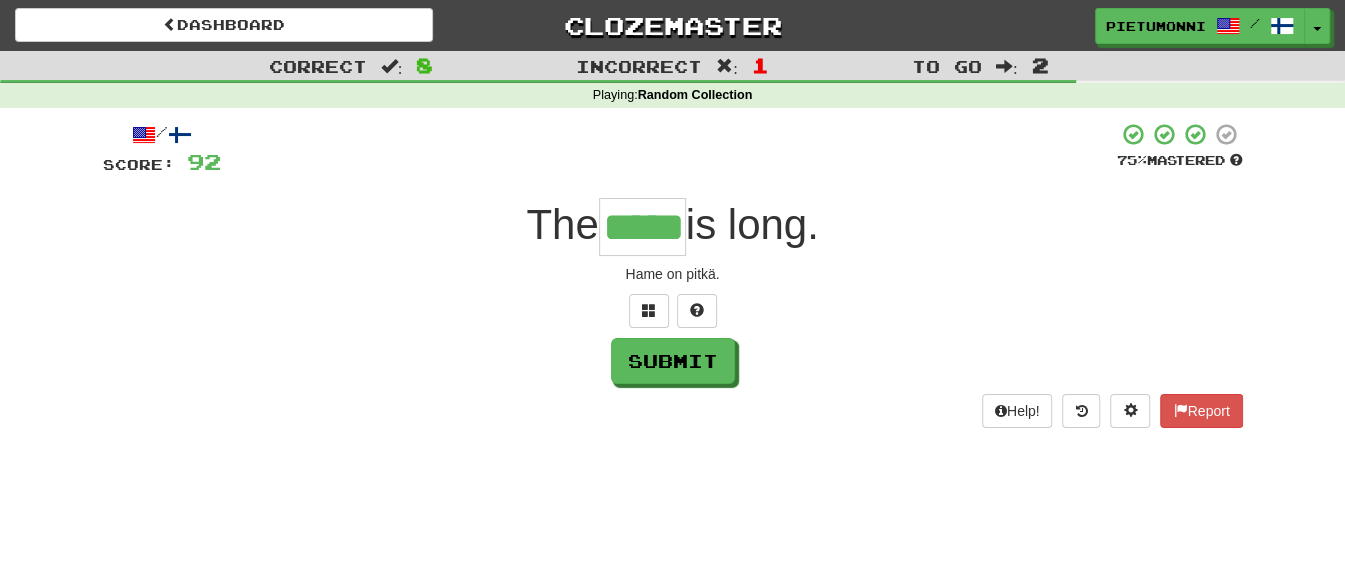 type on "*****" 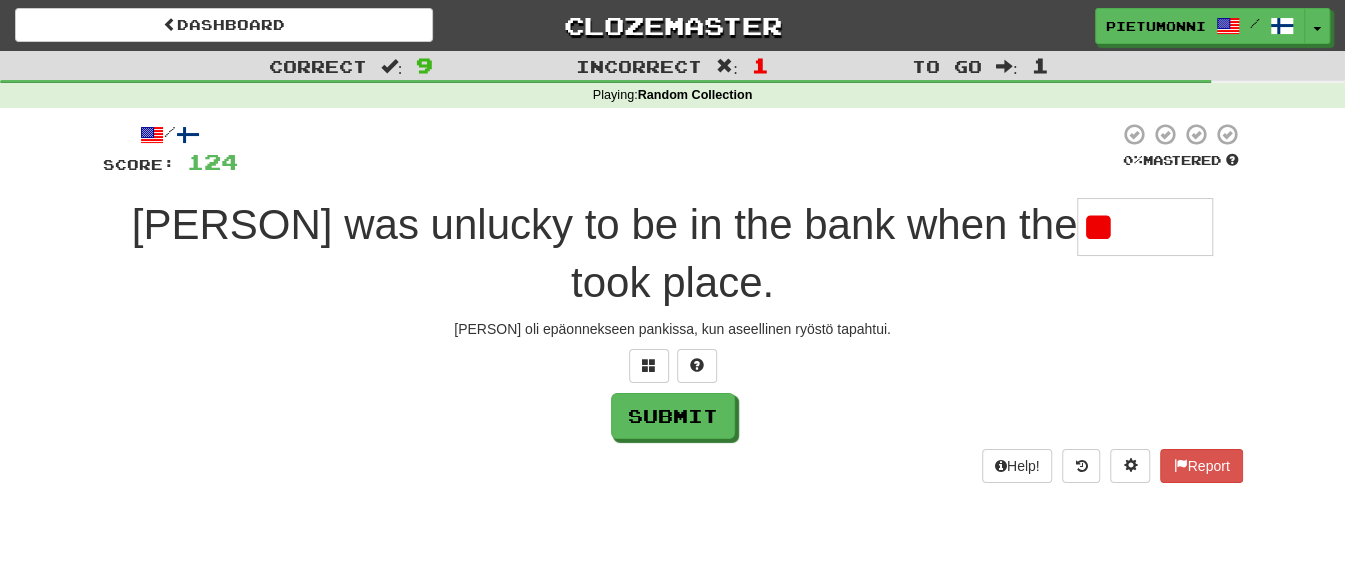 type on "*" 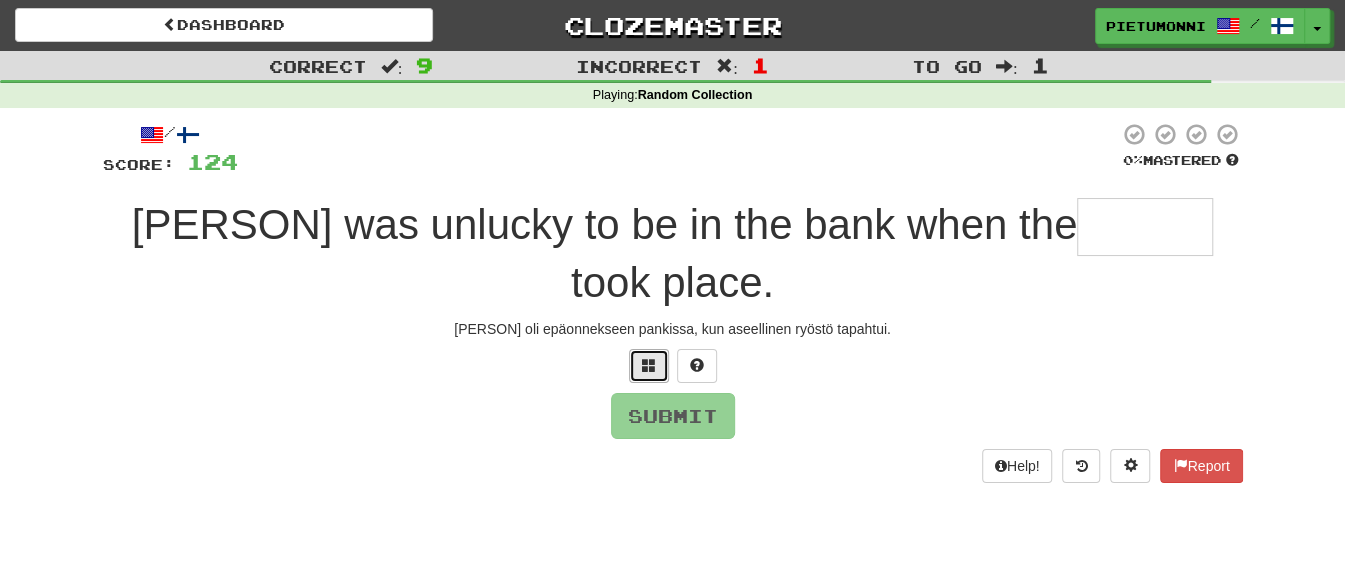 click at bounding box center [649, 365] 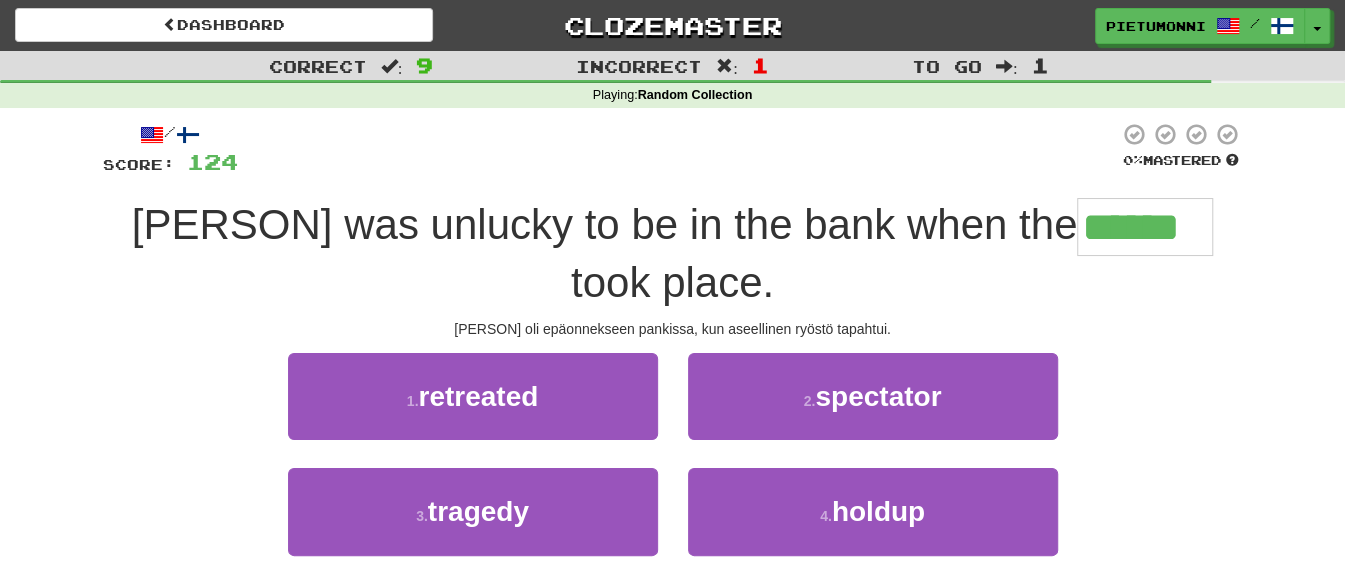 type on "******" 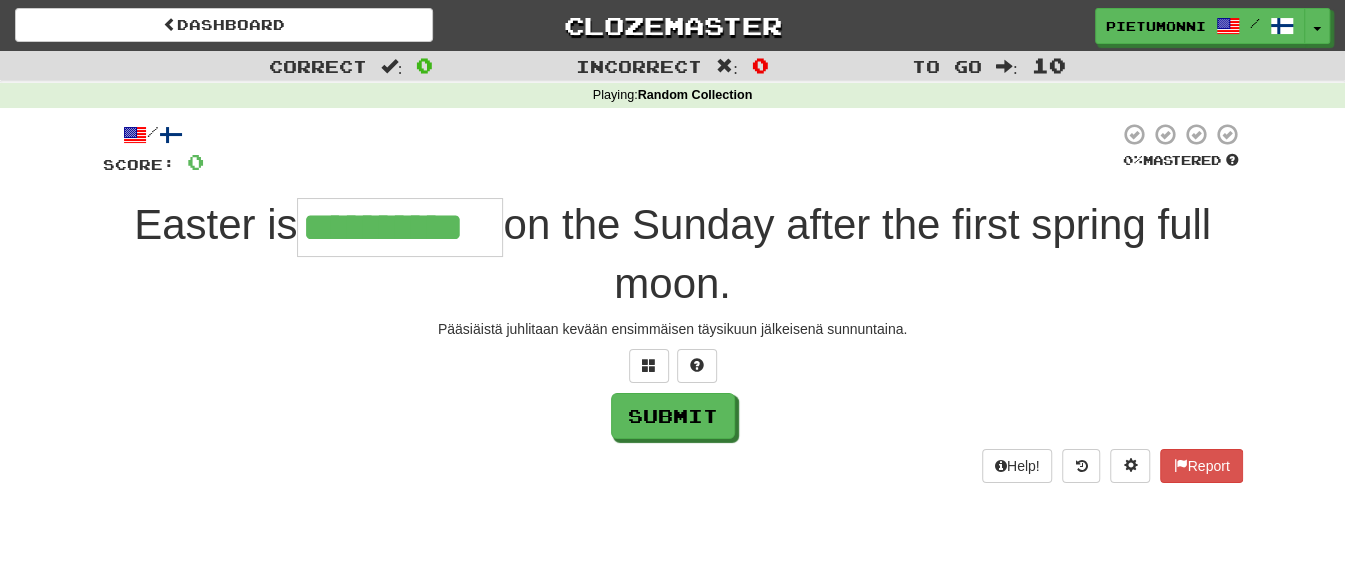 type on "**********" 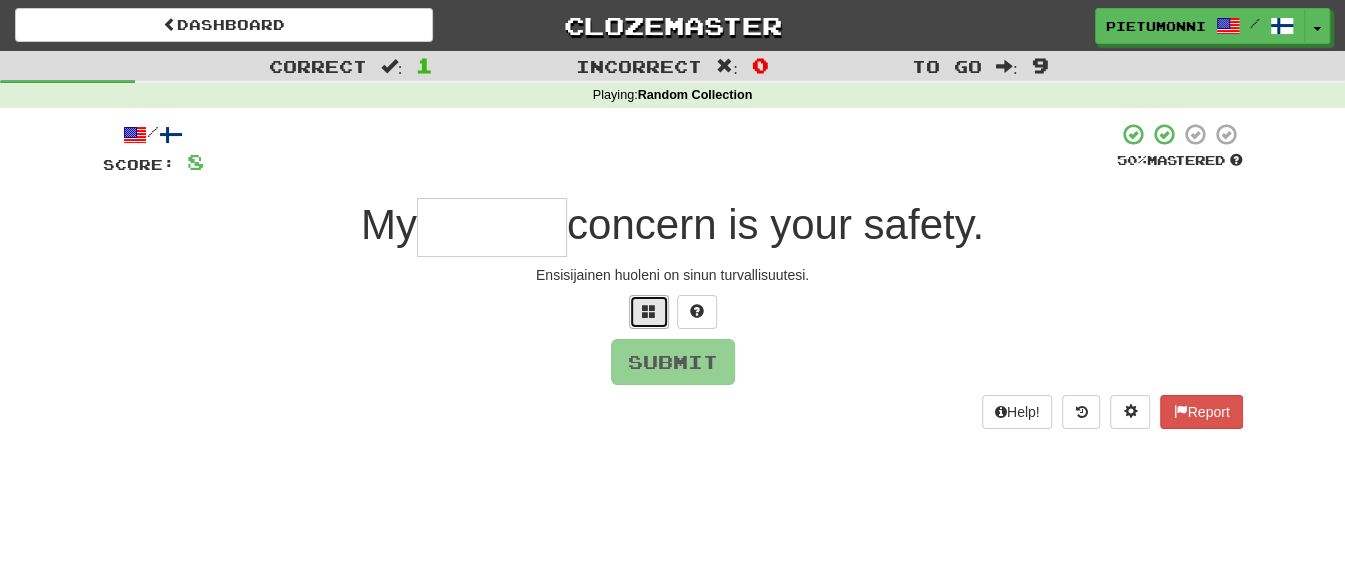 click at bounding box center (649, 312) 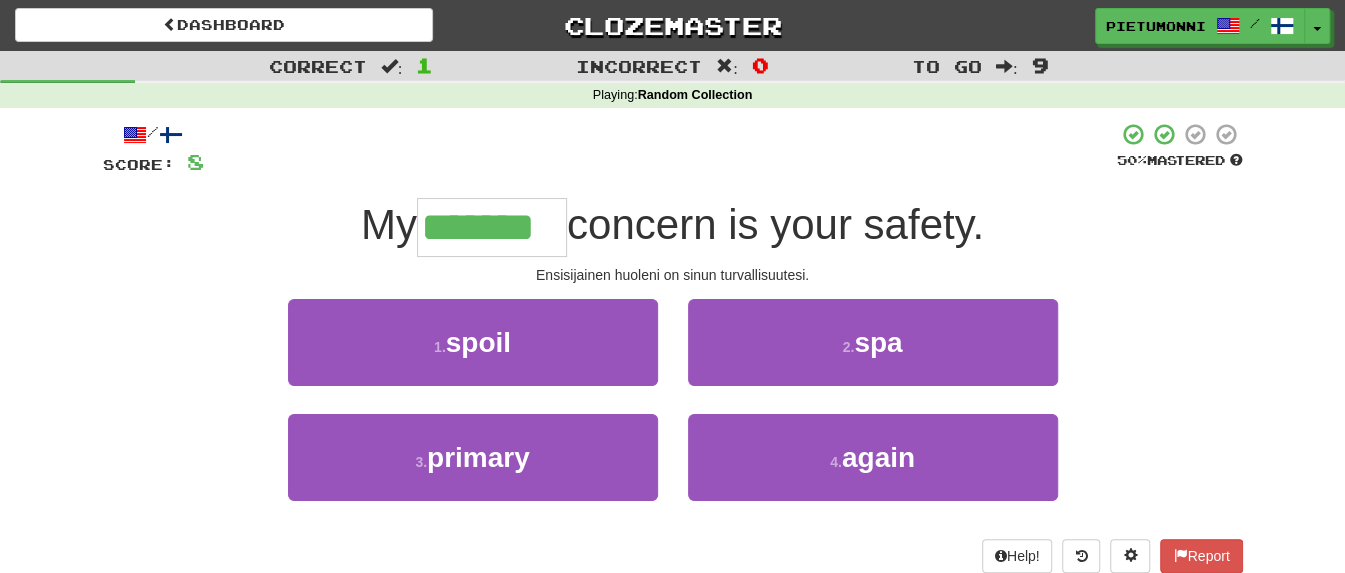 type on "*******" 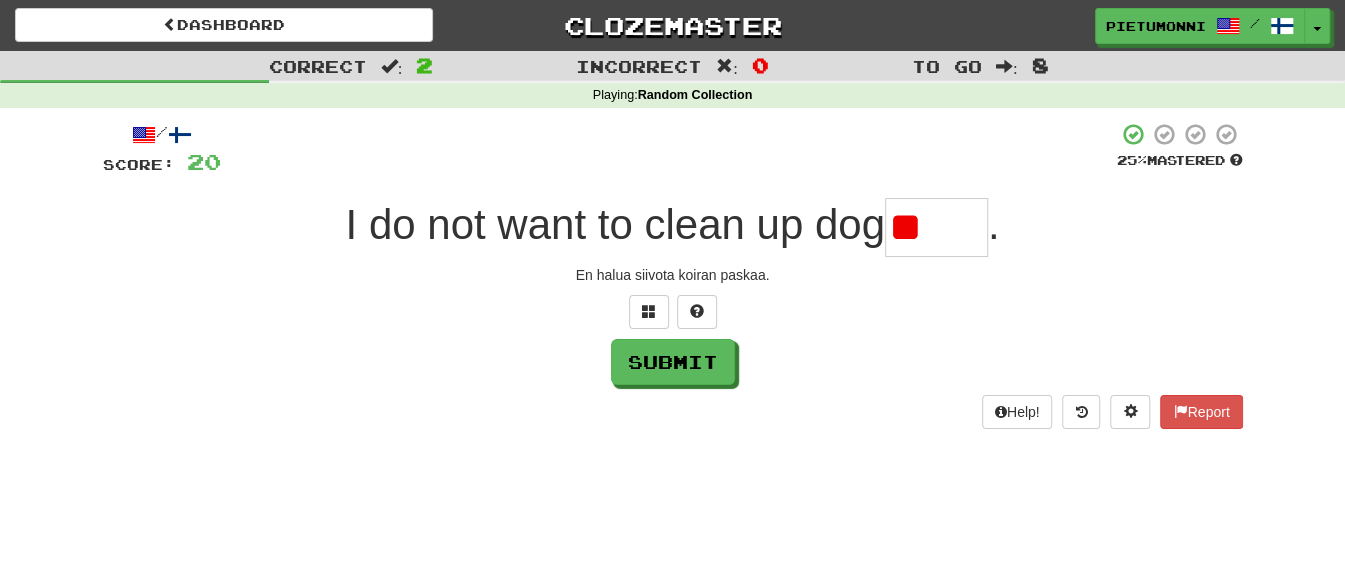 type on "*" 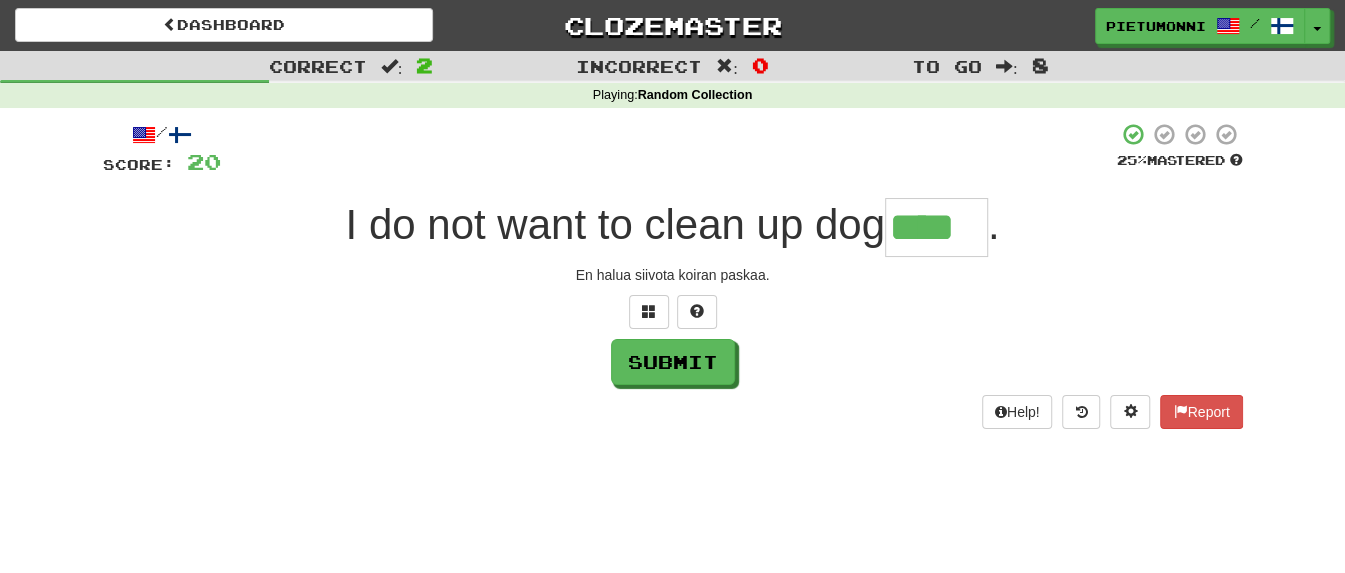 type on "****" 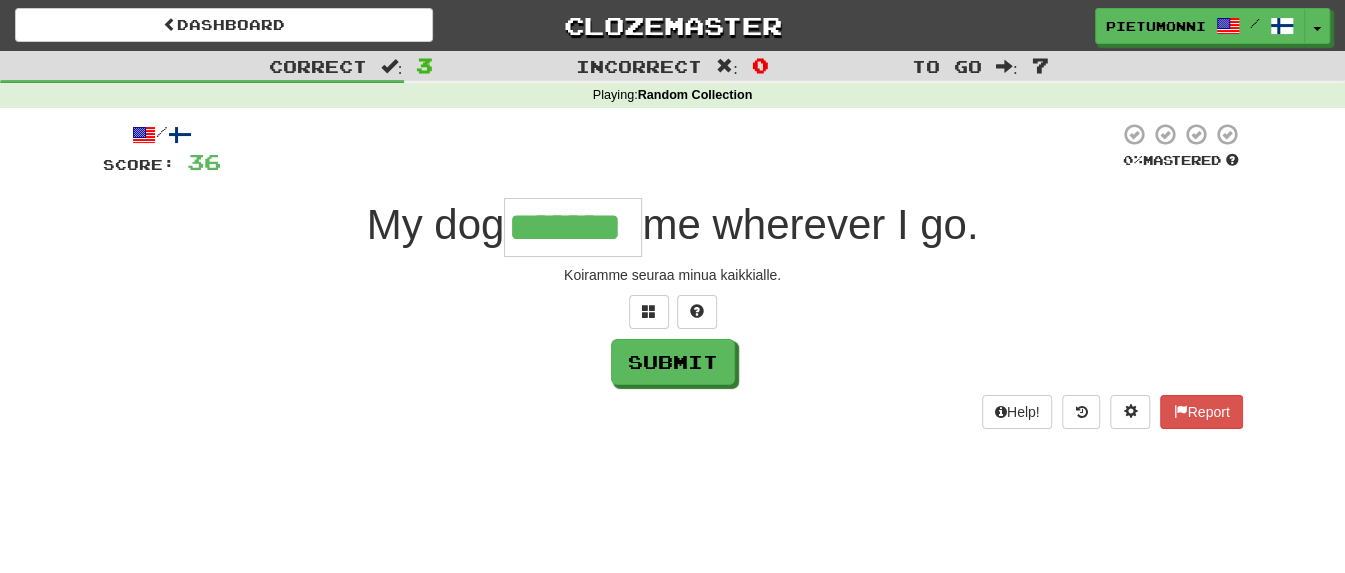 type on "*******" 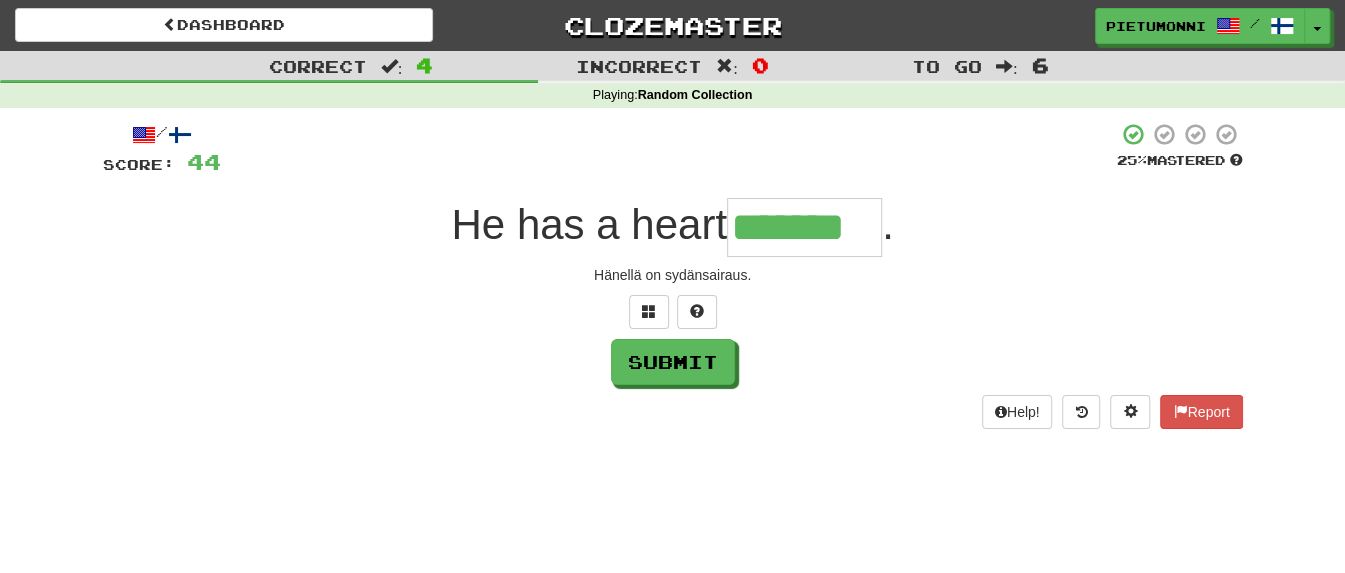 type on "*******" 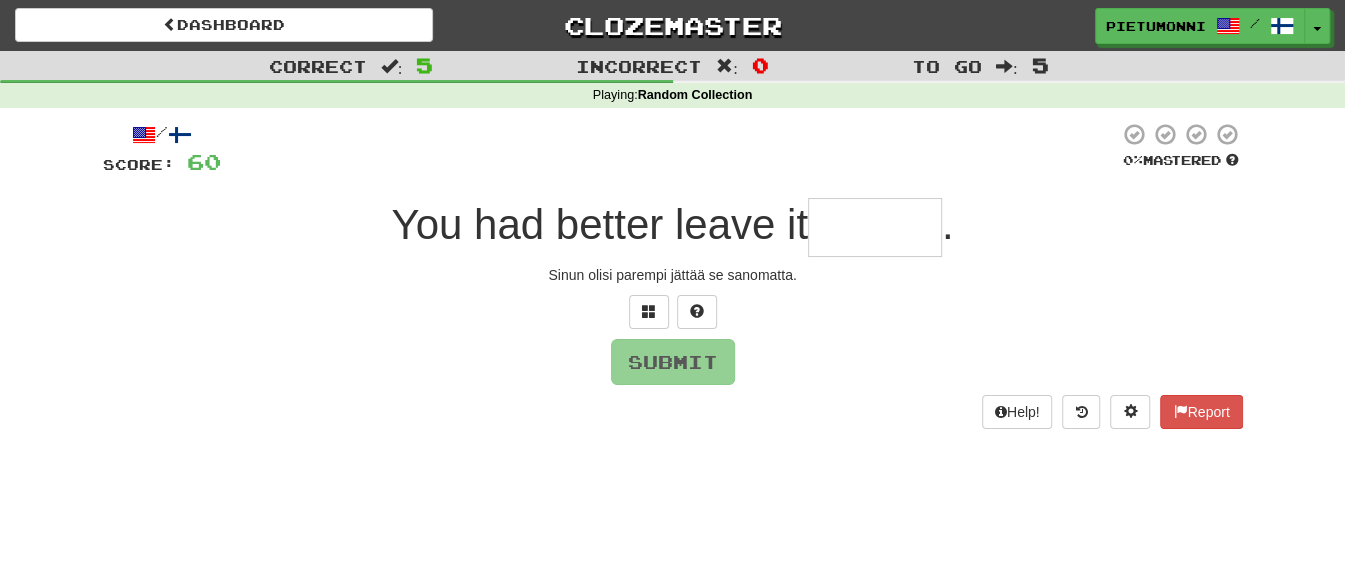 type on "*" 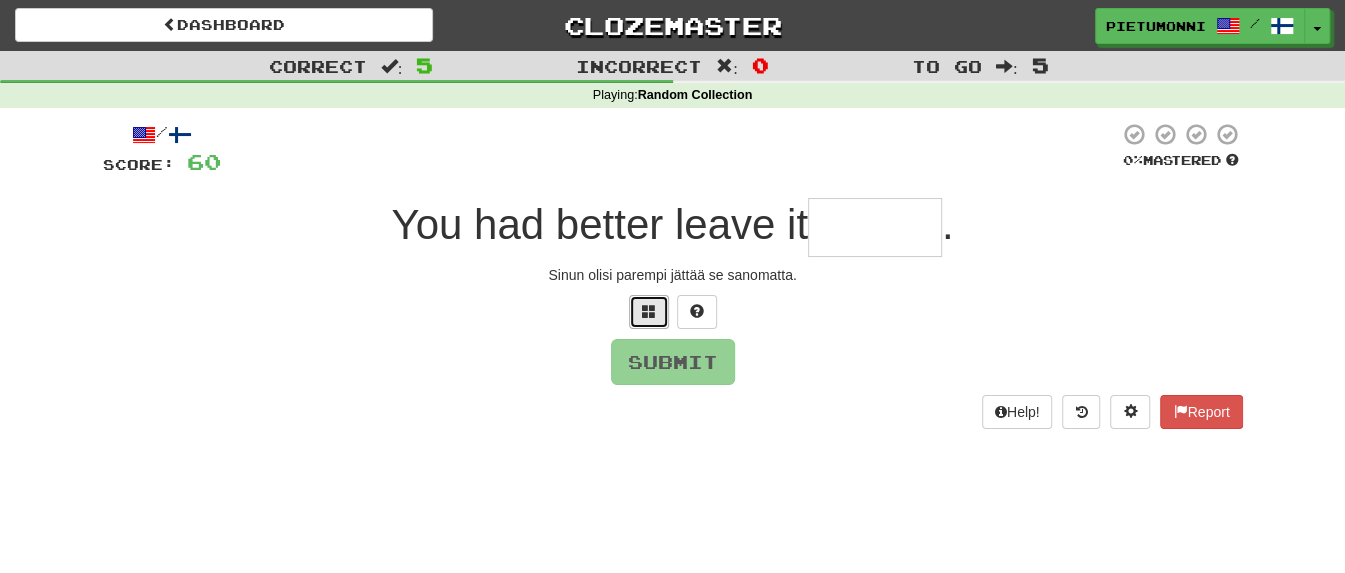 click at bounding box center (649, 312) 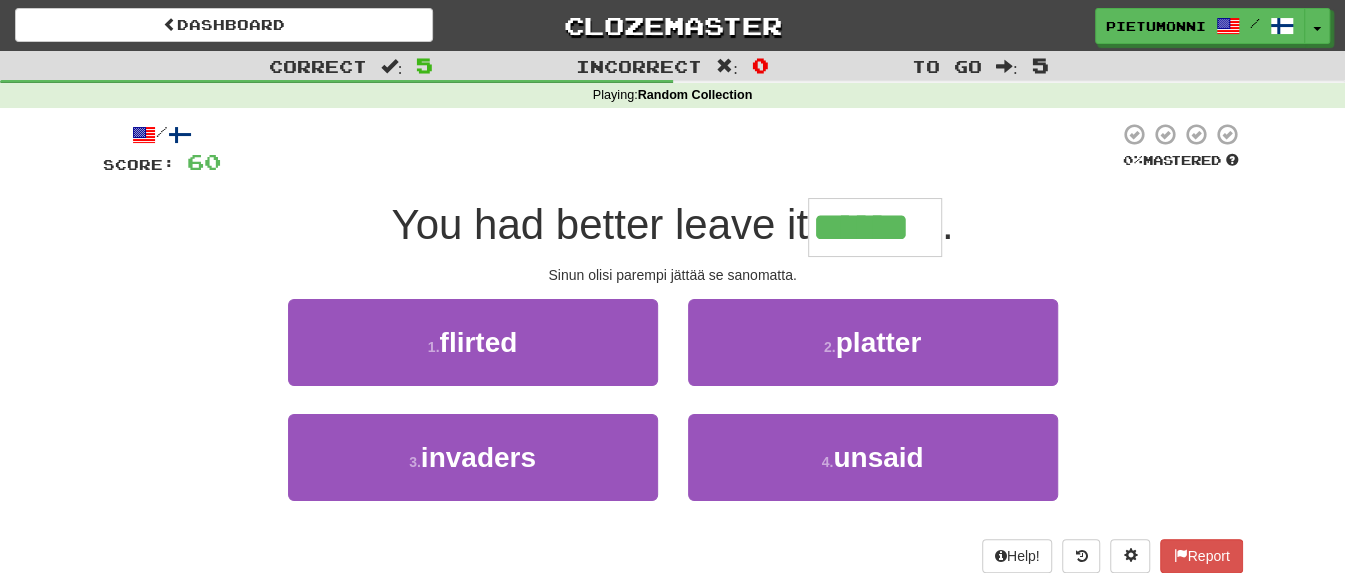 type on "******" 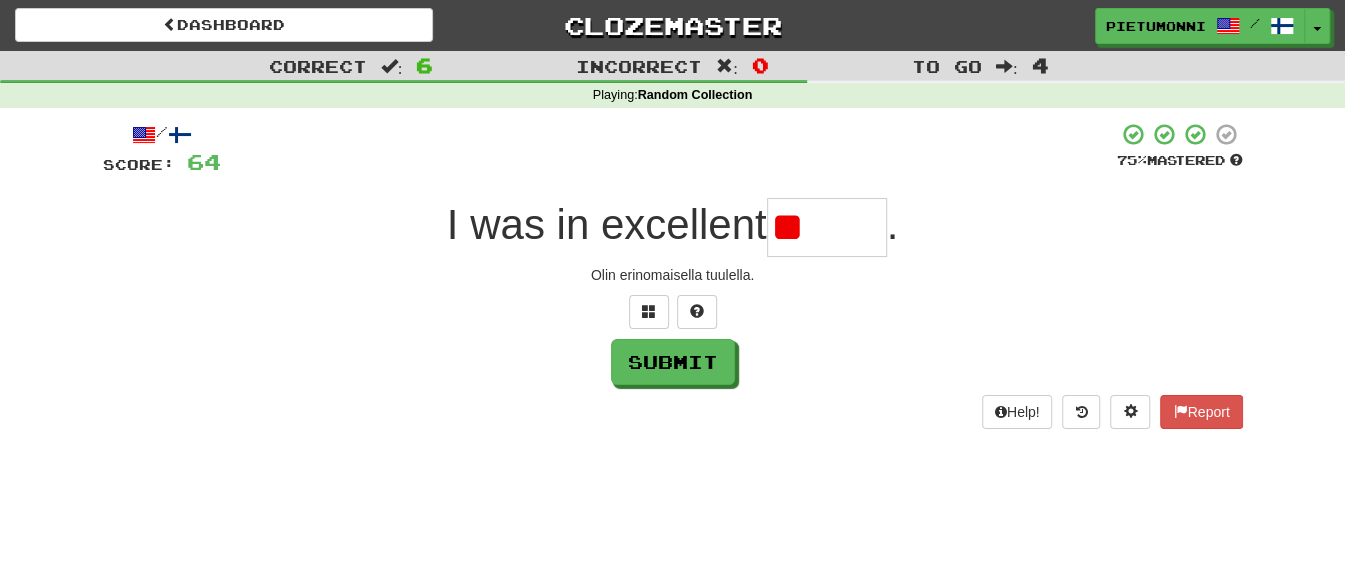 type on "*" 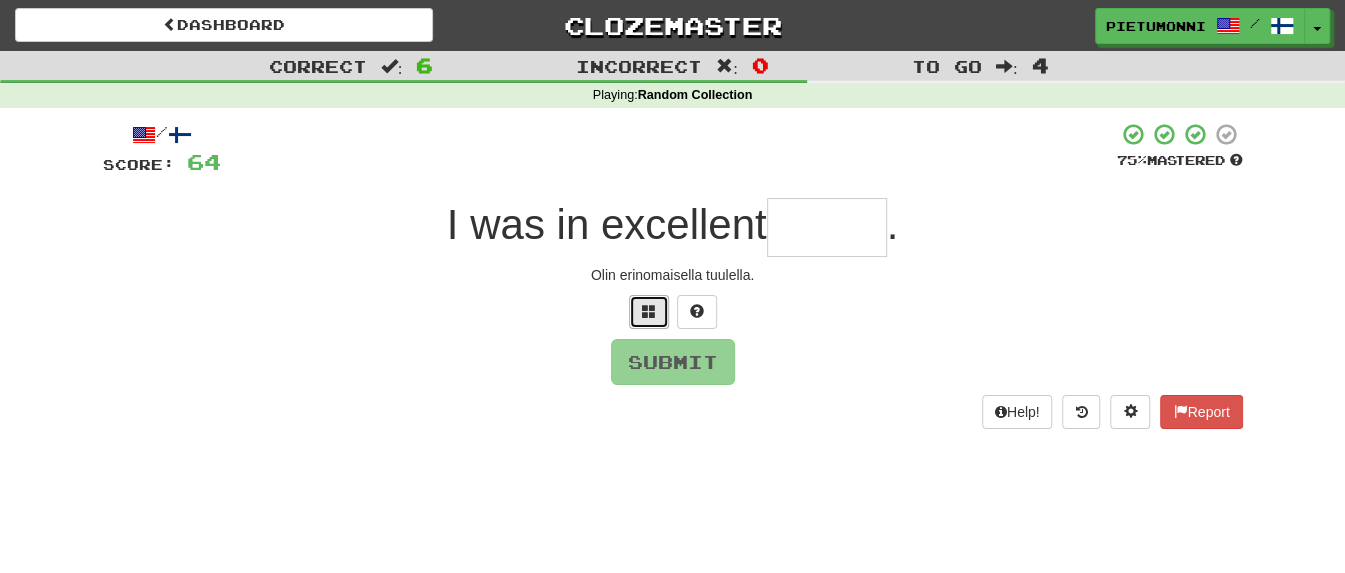 click at bounding box center (649, 311) 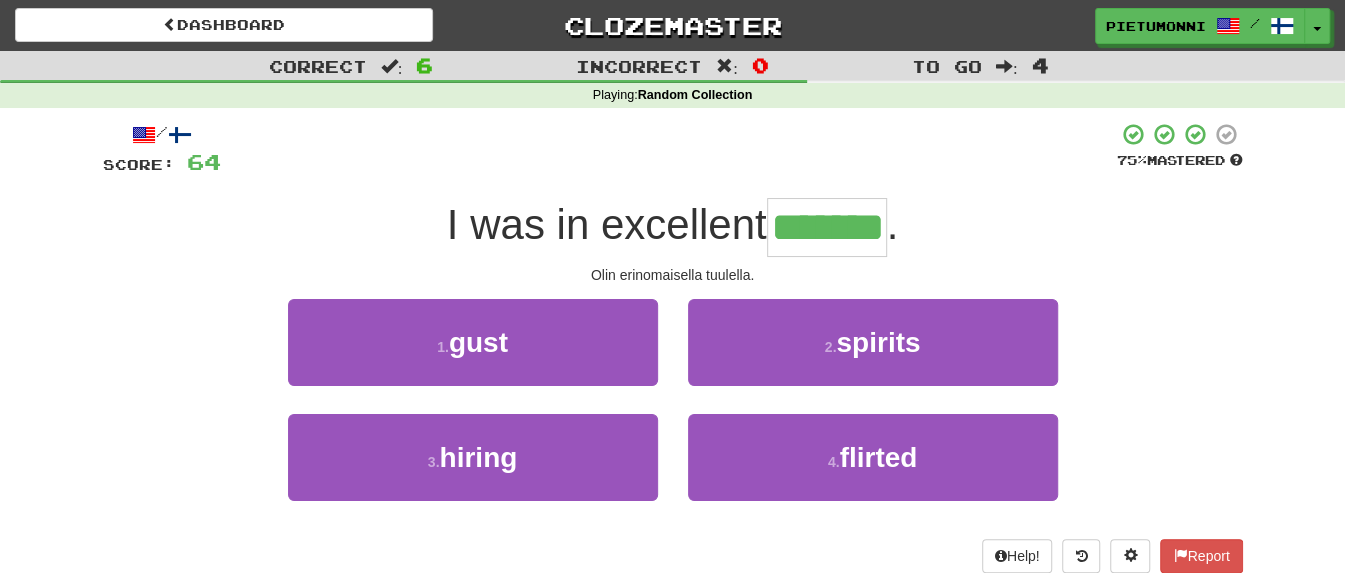 type on "*******" 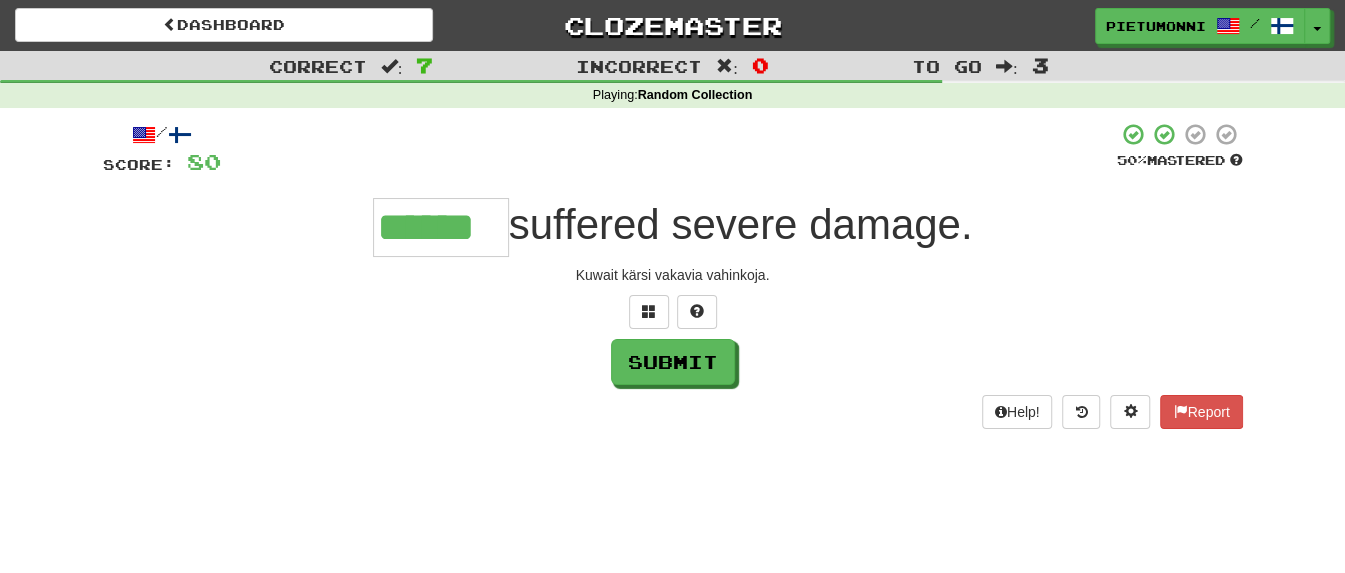 type on "******" 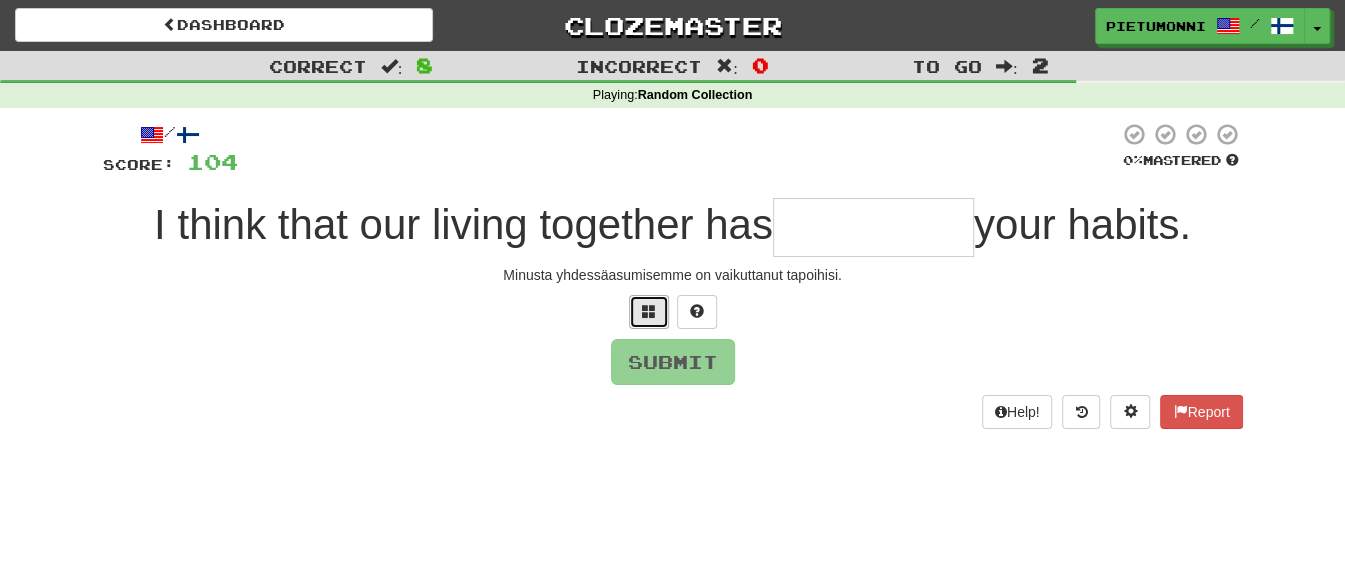 click at bounding box center (649, 312) 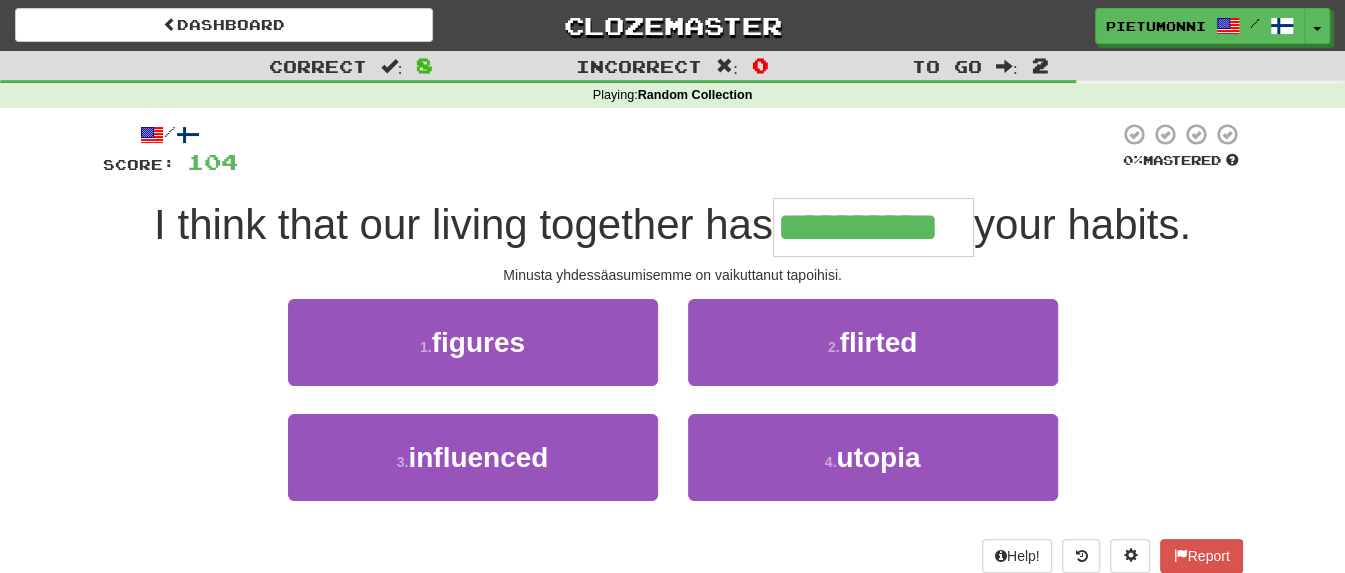 type on "**********" 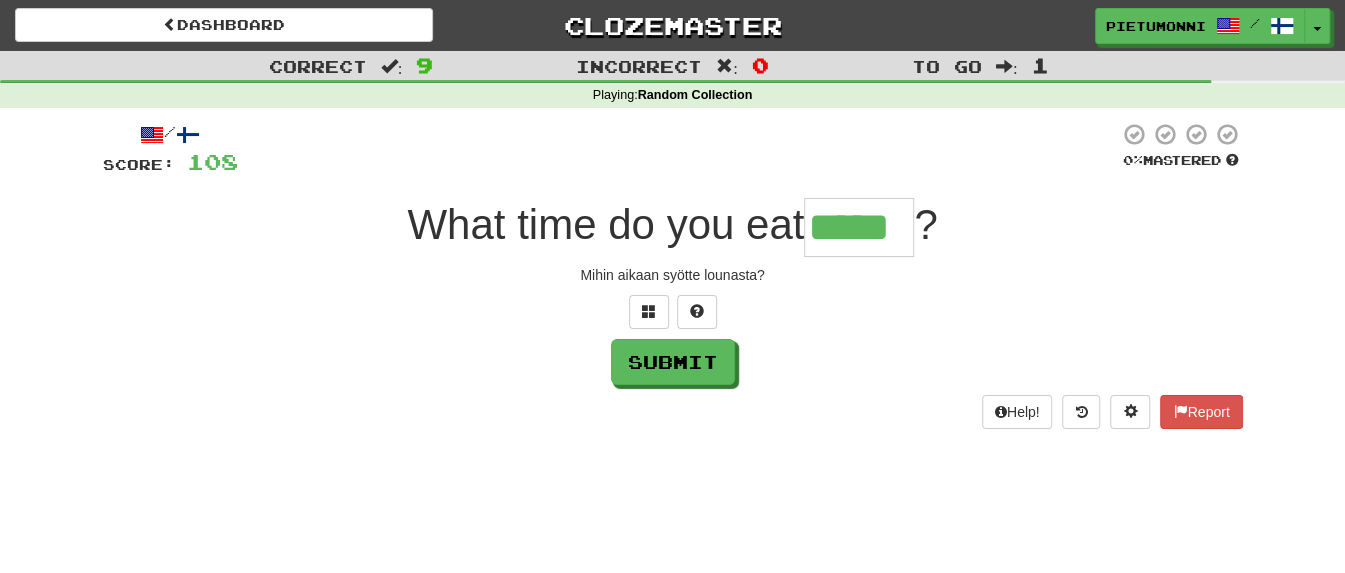 type on "*****" 